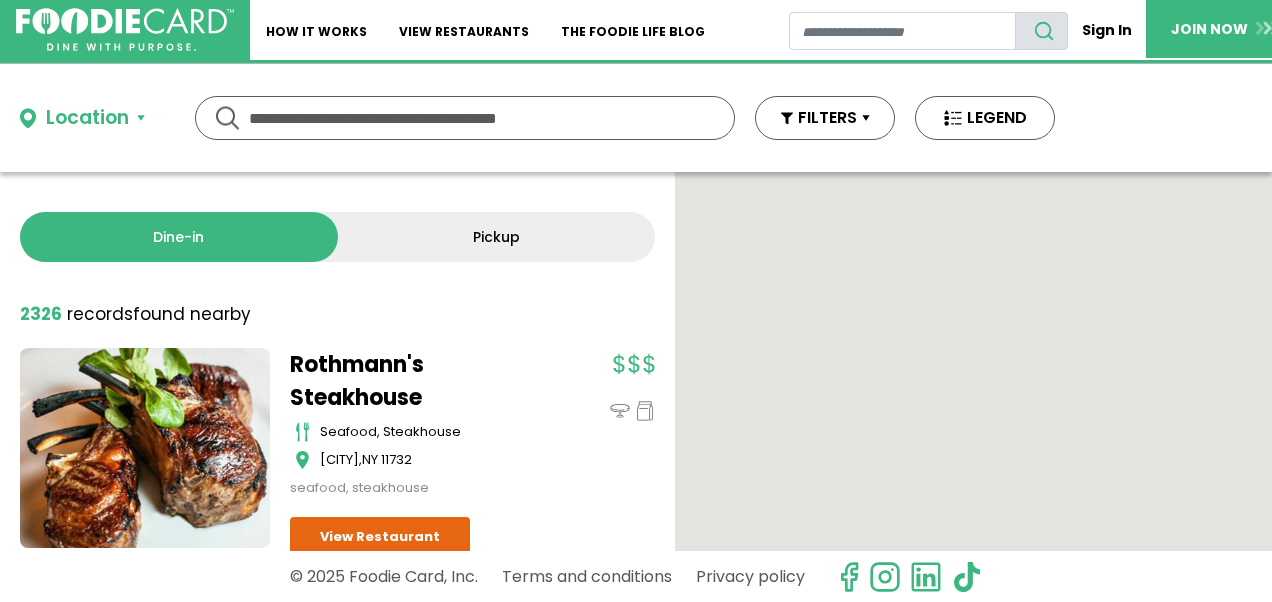 scroll, scrollTop: 0, scrollLeft: 0, axis: both 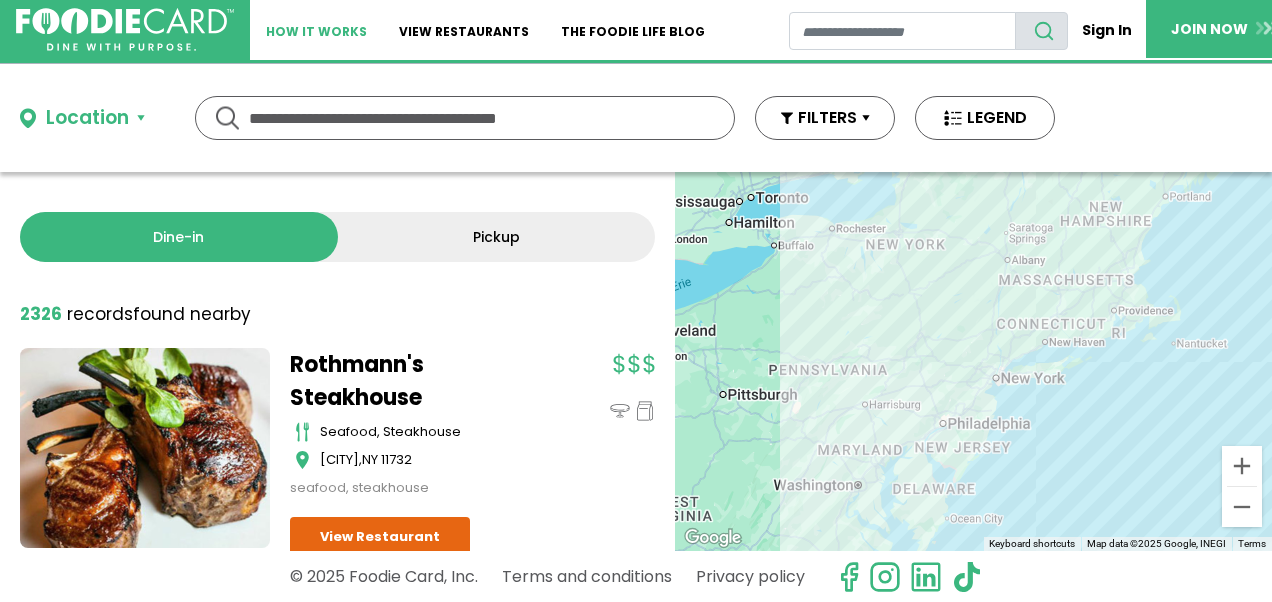 click on "How It Works" at bounding box center [316, 30] 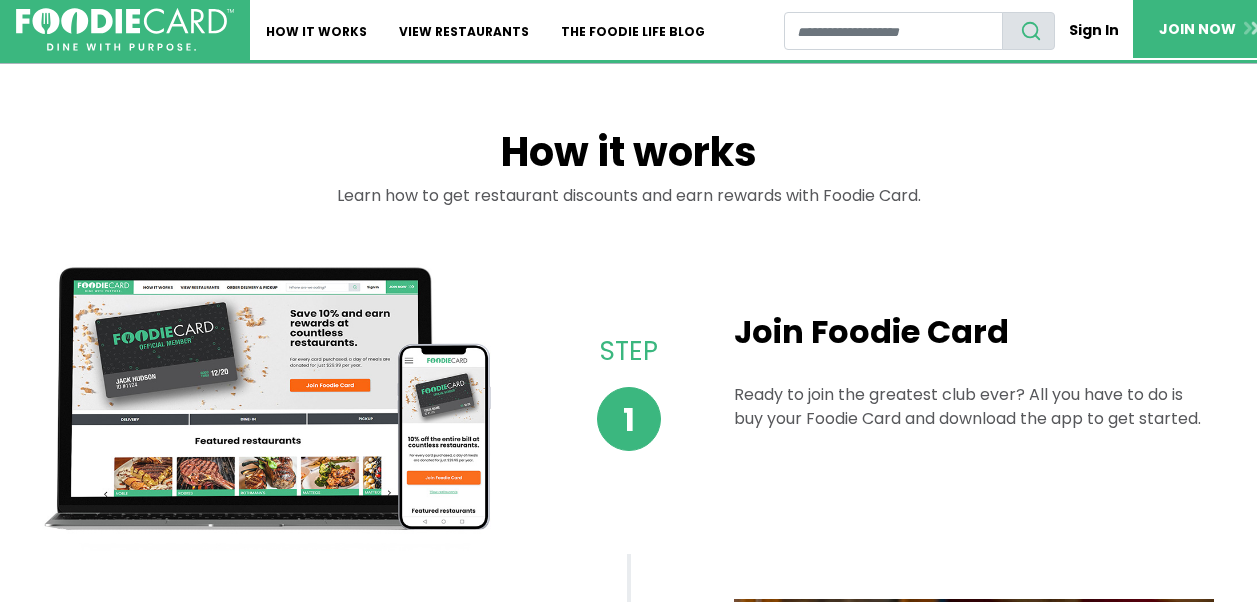 scroll, scrollTop: 0, scrollLeft: 0, axis: both 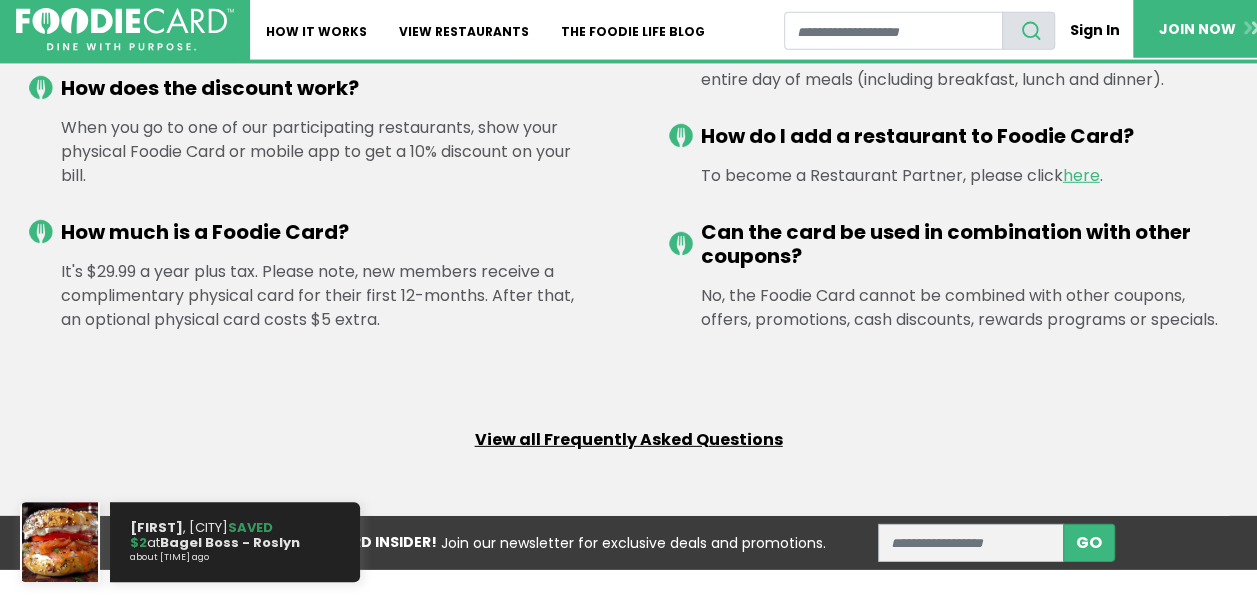 click on "View all Frequently Asked Questions" at bounding box center (629, 440) 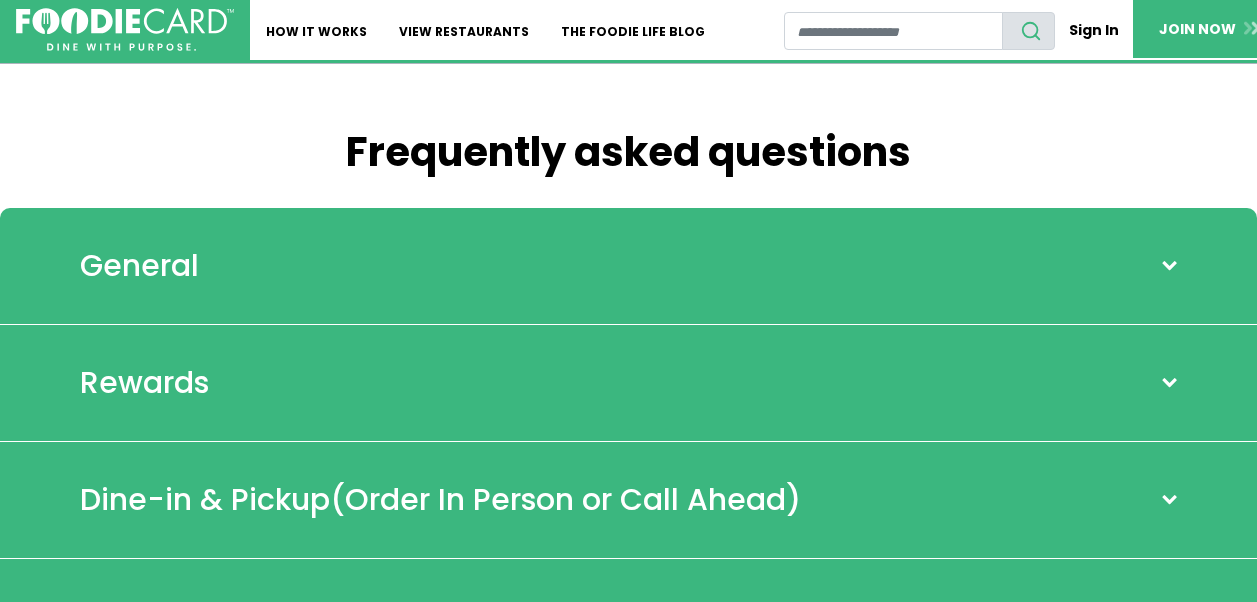 scroll, scrollTop: 0, scrollLeft: 0, axis: both 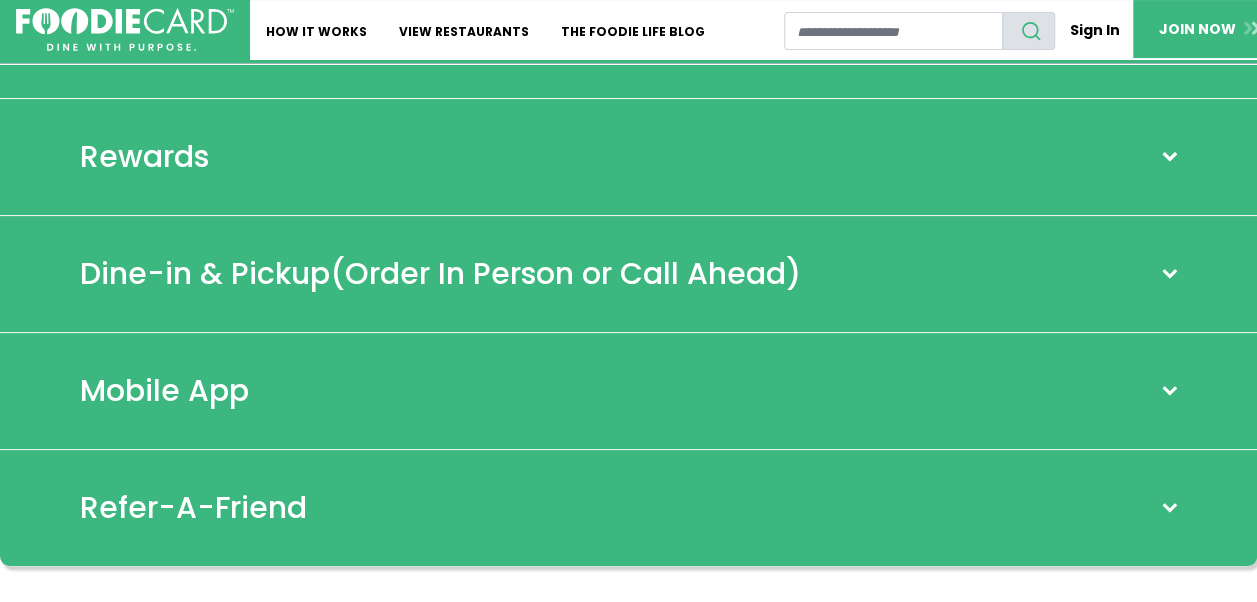 click at bounding box center [1169, 274] 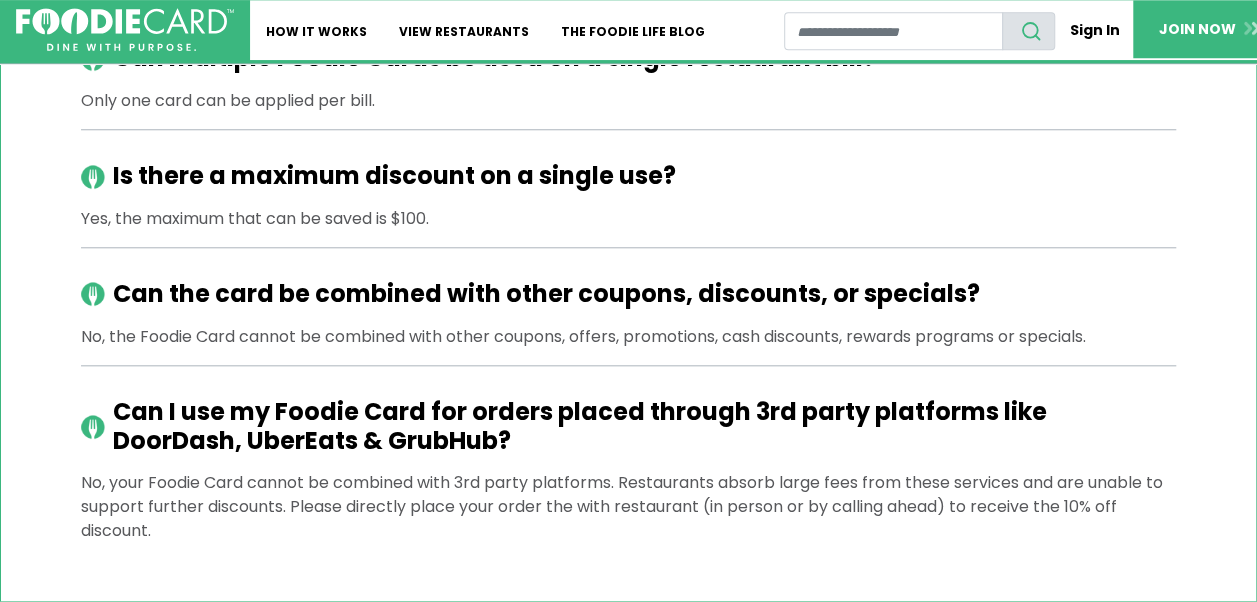 scroll, scrollTop: 882, scrollLeft: 0, axis: vertical 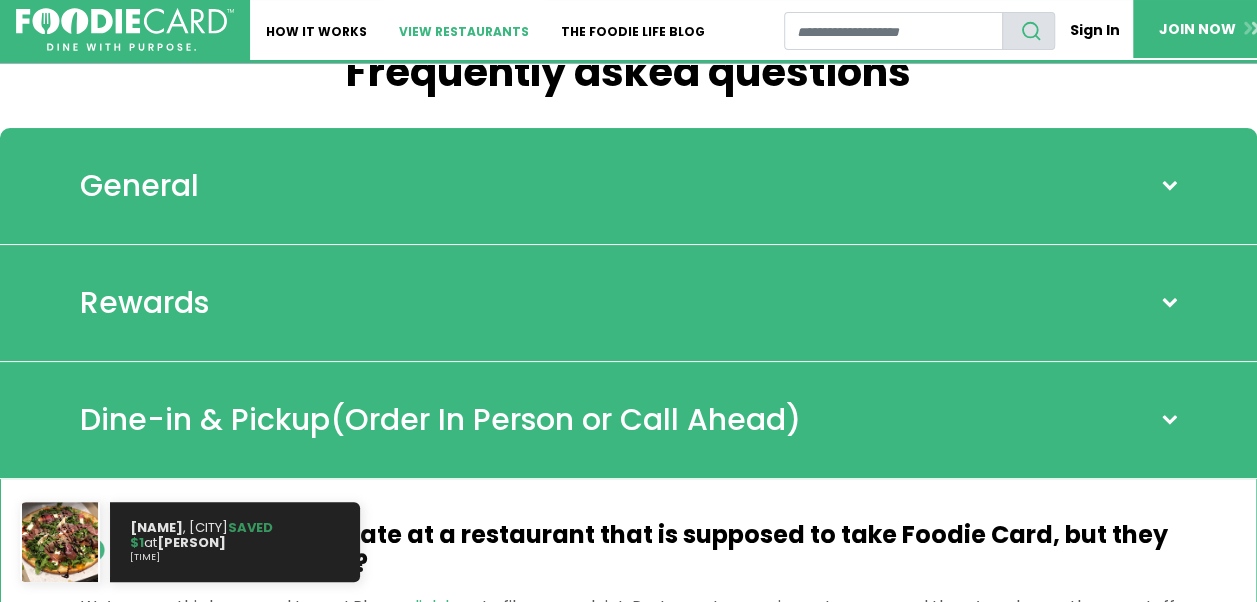 click on "View restaurants" at bounding box center (464, 30) 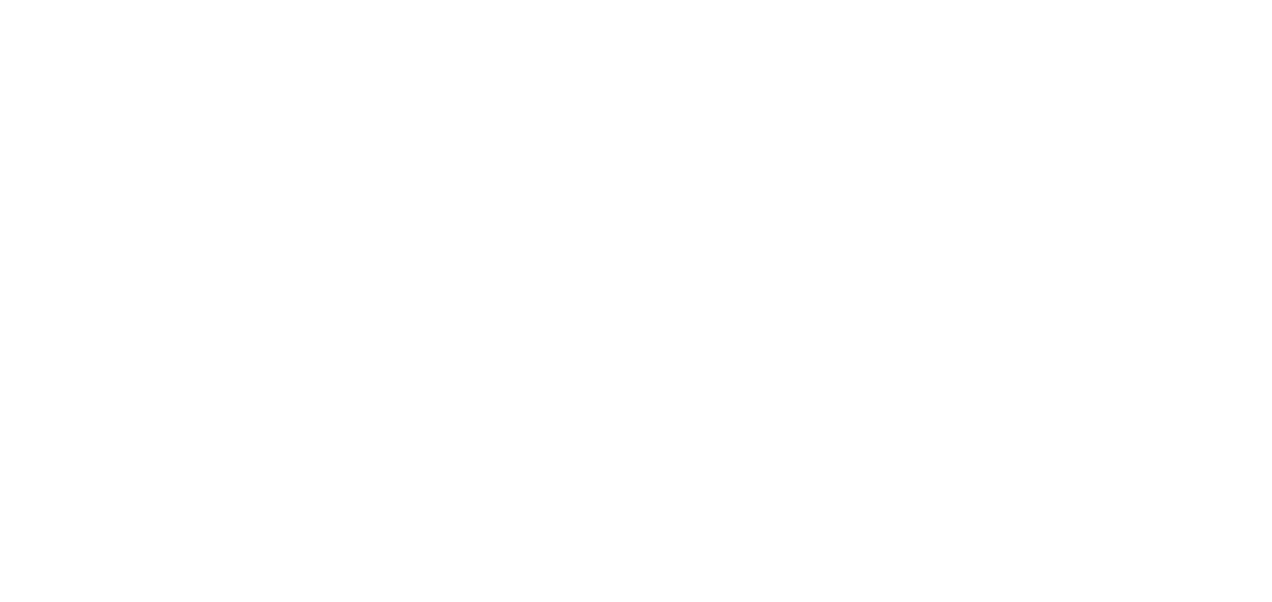 scroll, scrollTop: 0, scrollLeft: 0, axis: both 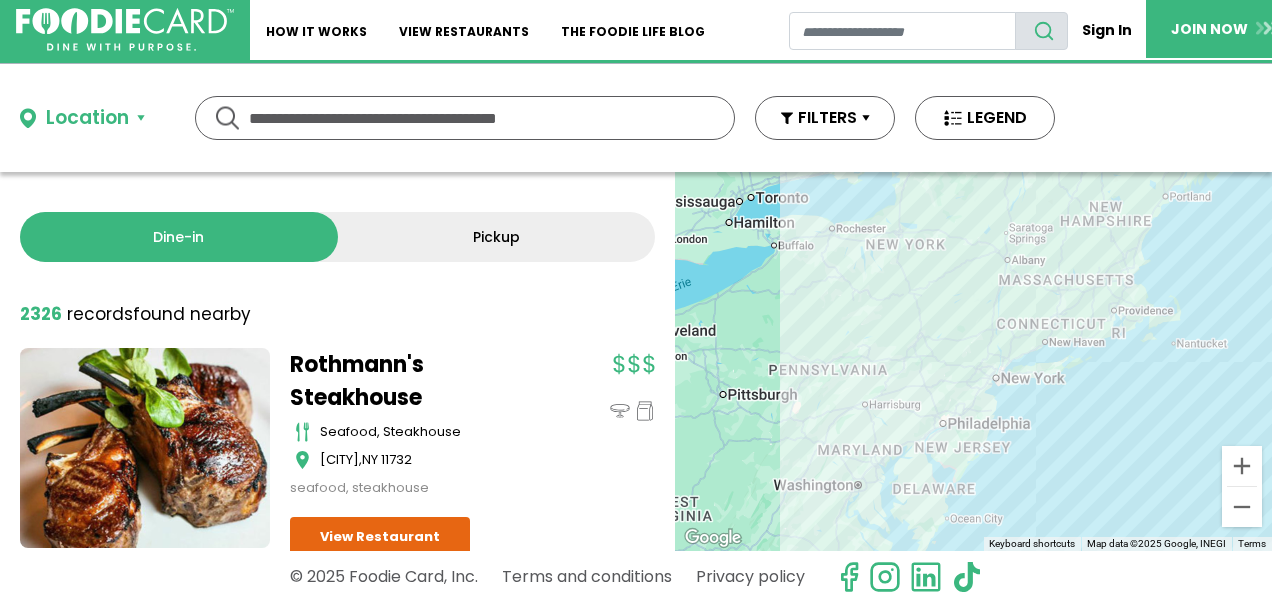 click on "Dine-in
Pickup
131  results for:
Reset  filters
2326
record
records  found nearby
Rothmann's Steakhouse
seafood, steakhouse
East Norwich ,
NY" at bounding box center [337, 361] 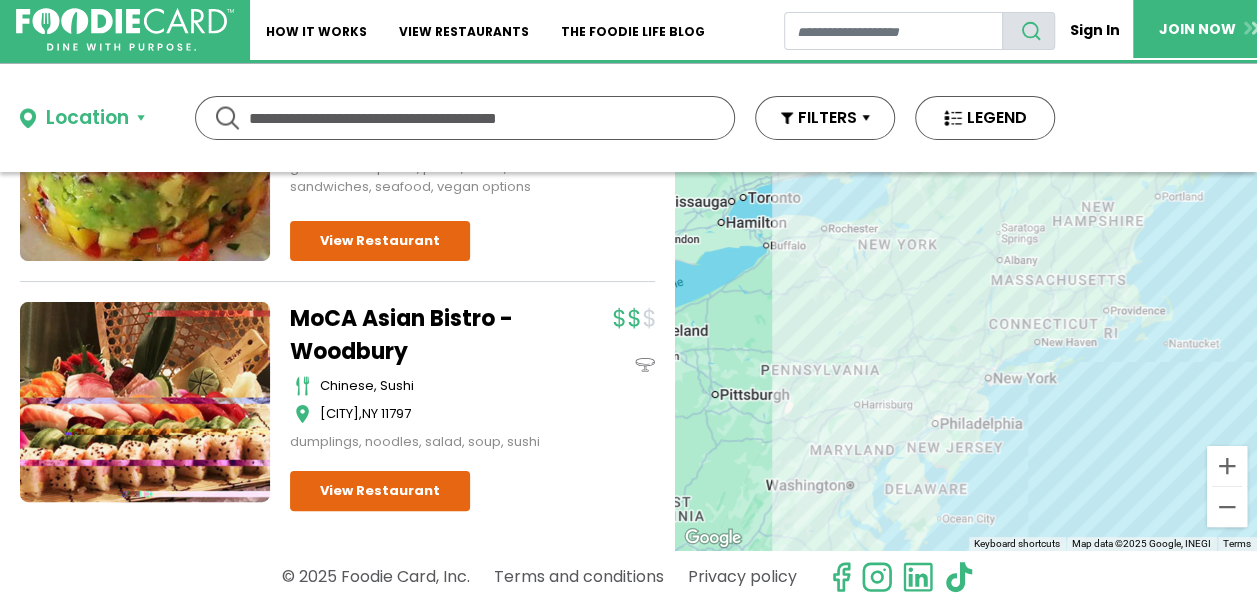 scroll, scrollTop: 4960, scrollLeft: 0, axis: vertical 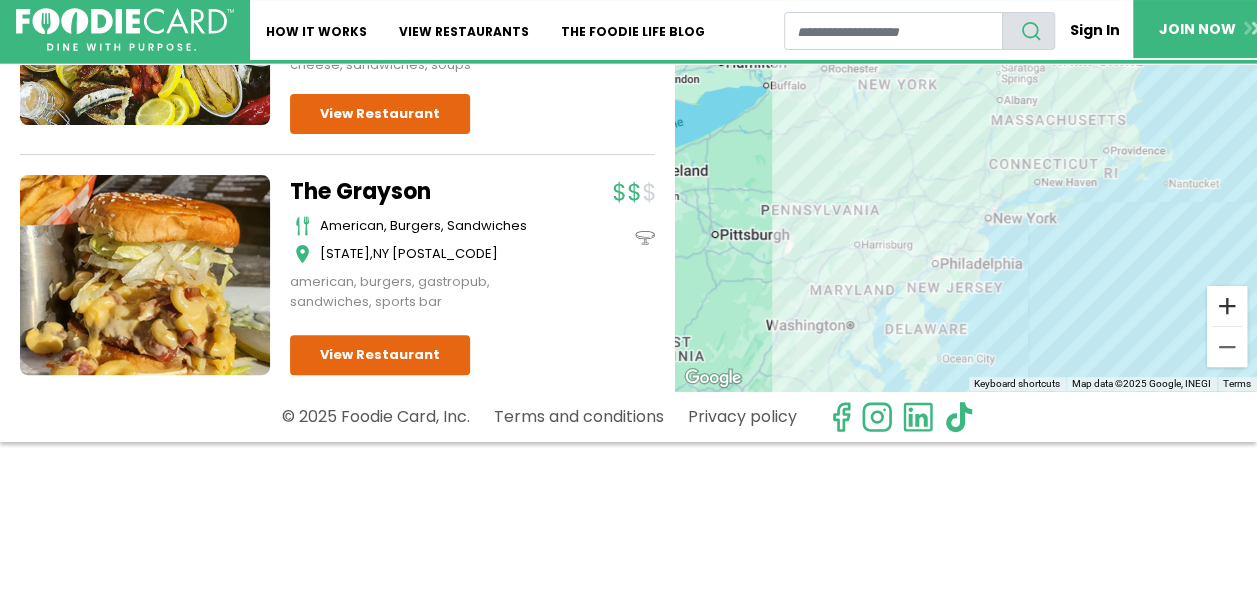 click at bounding box center [1227, 306] 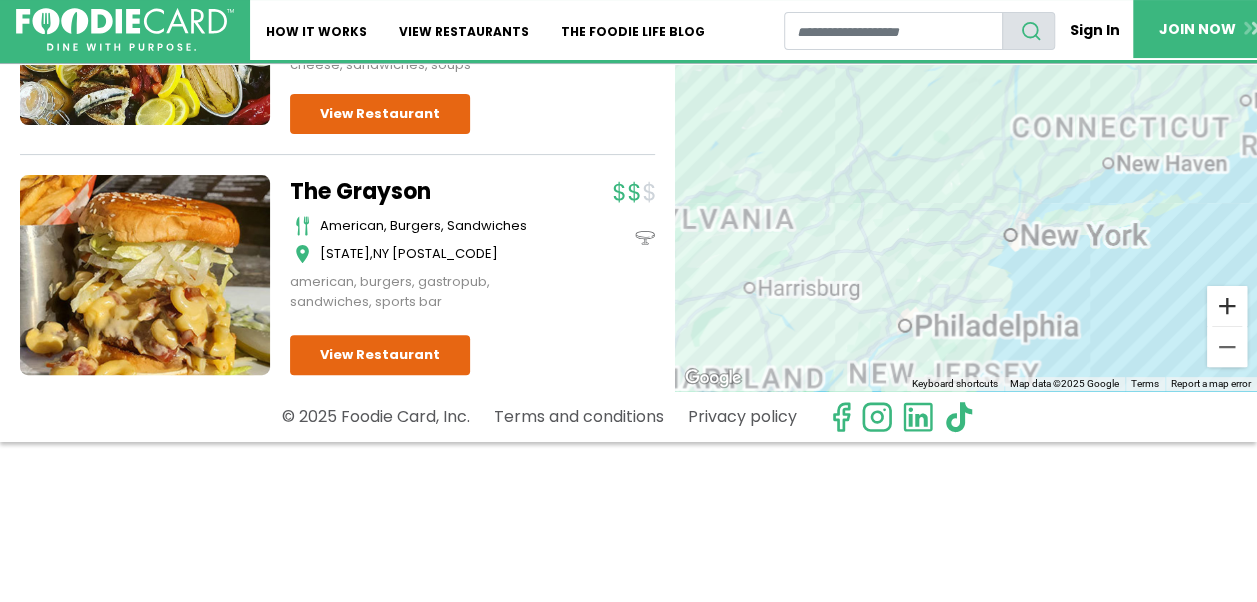 click at bounding box center [1227, 306] 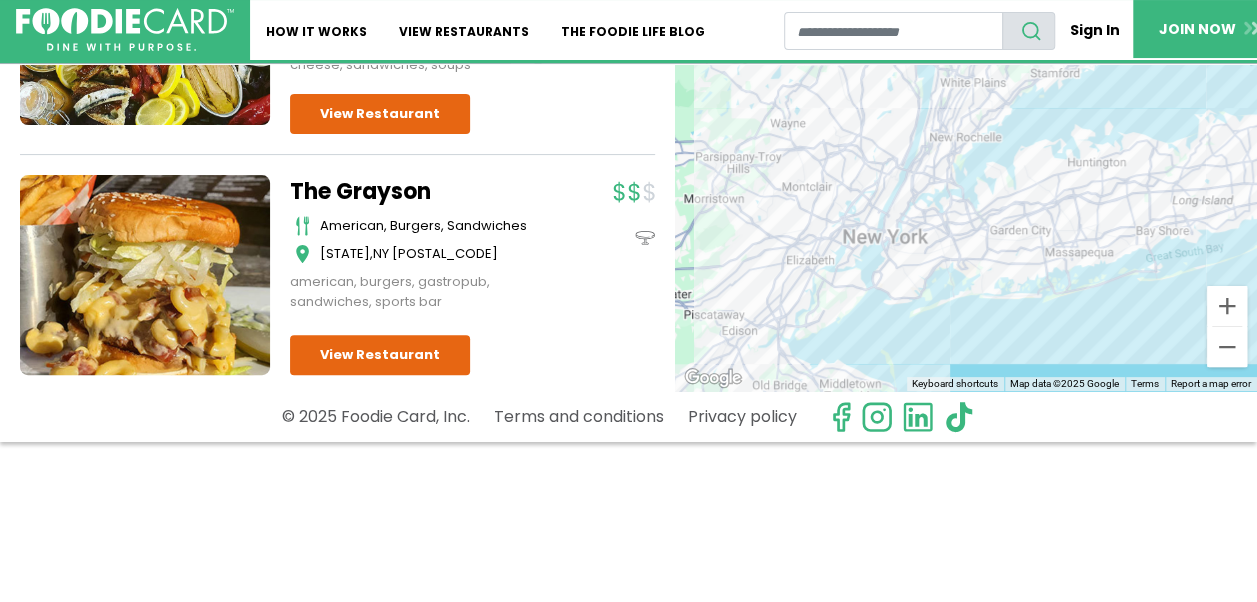 drag, startPoint x: 1079, startPoint y: 294, endPoint x: 869, endPoint y: 226, distance: 220.73514 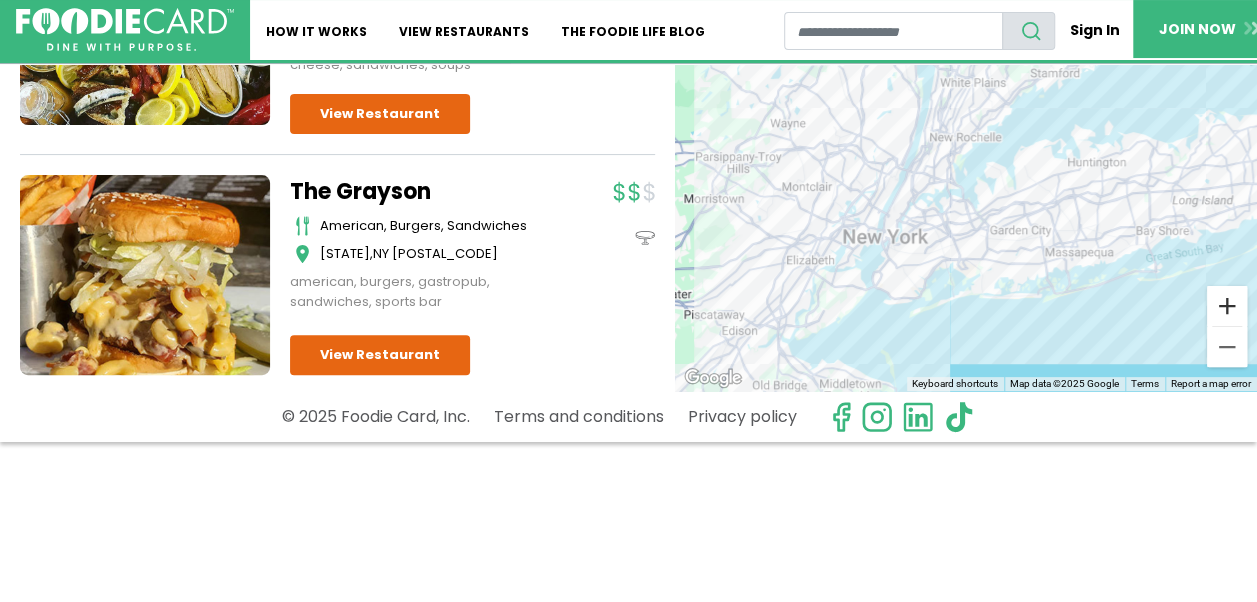 click at bounding box center (1227, 306) 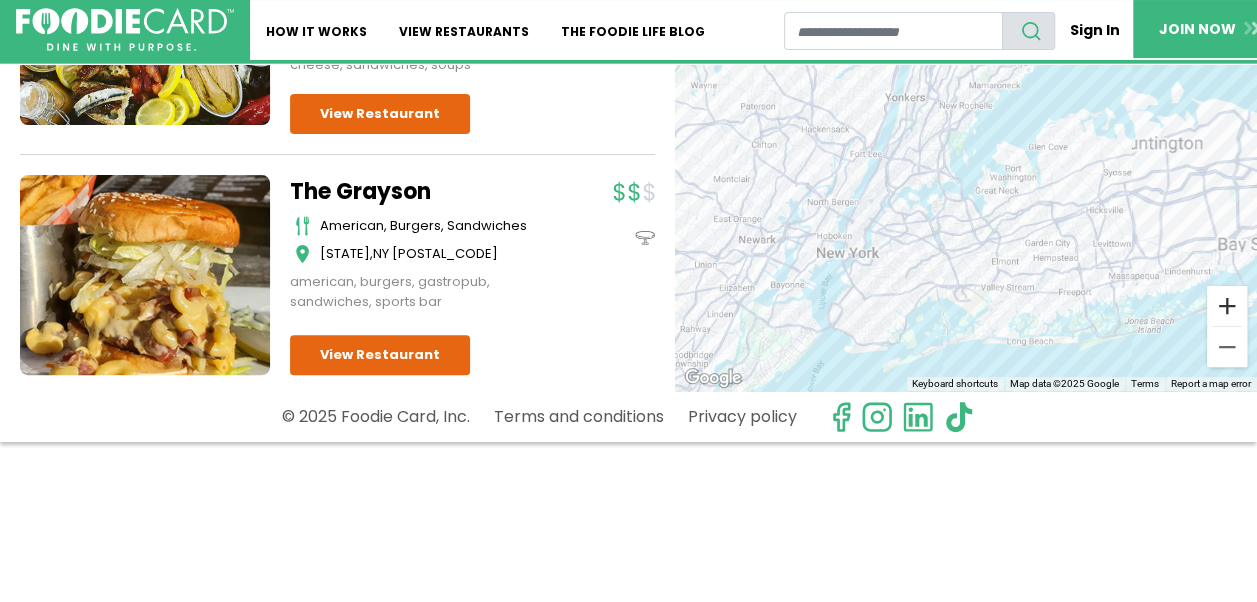 click at bounding box center [1227, 306] 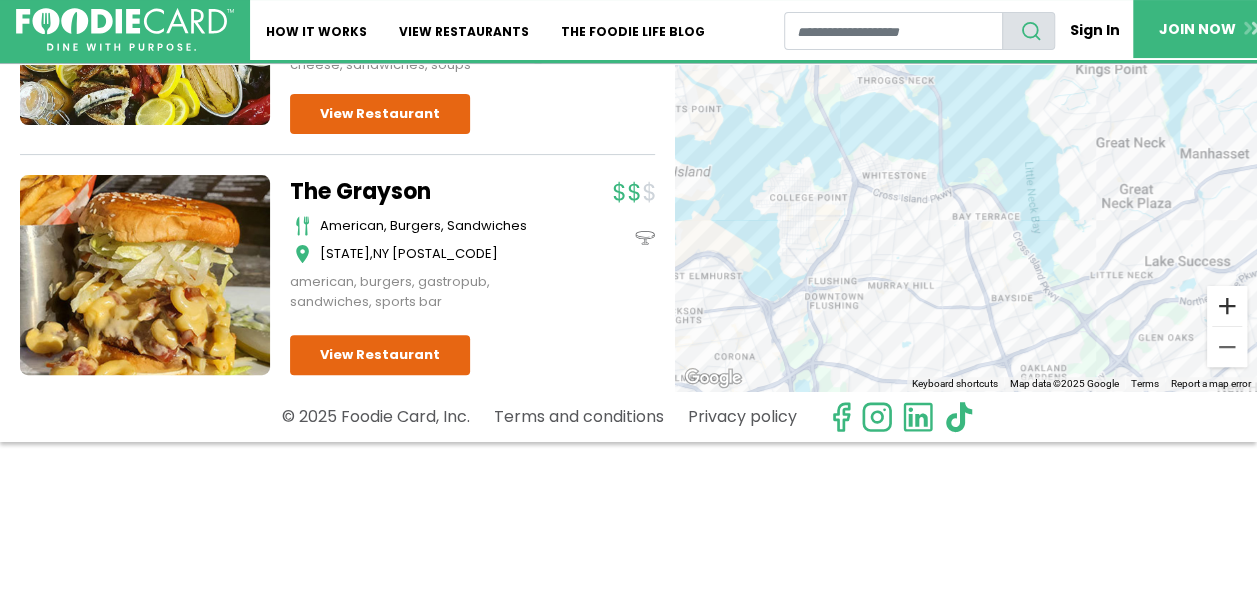 click at bounding box center [1227, 306] 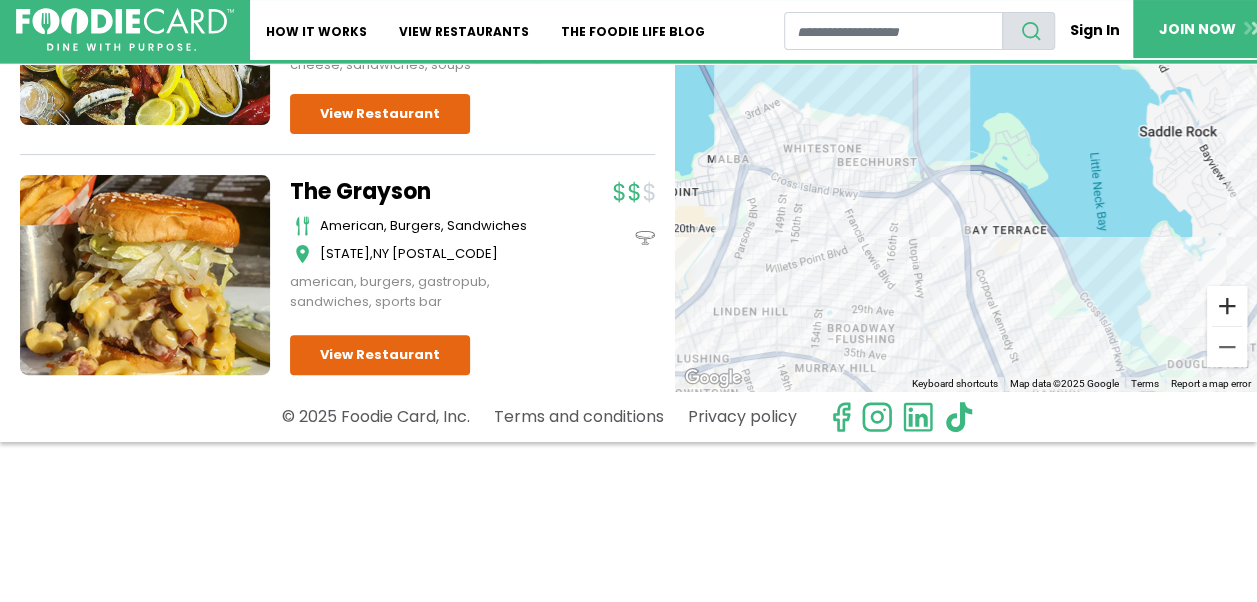 click at bounding box center (1227, 306) 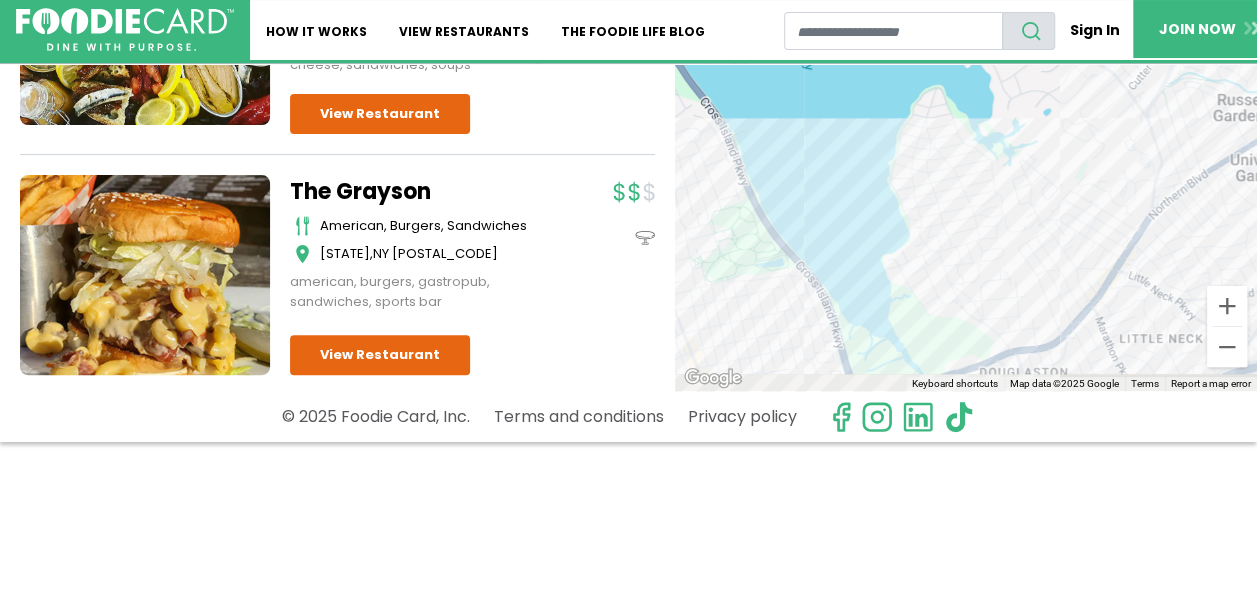 drag, startPoint x: 1116, startPoint y: 279, endPoint x: 680, endPoint y: 120, distance: 464.08728 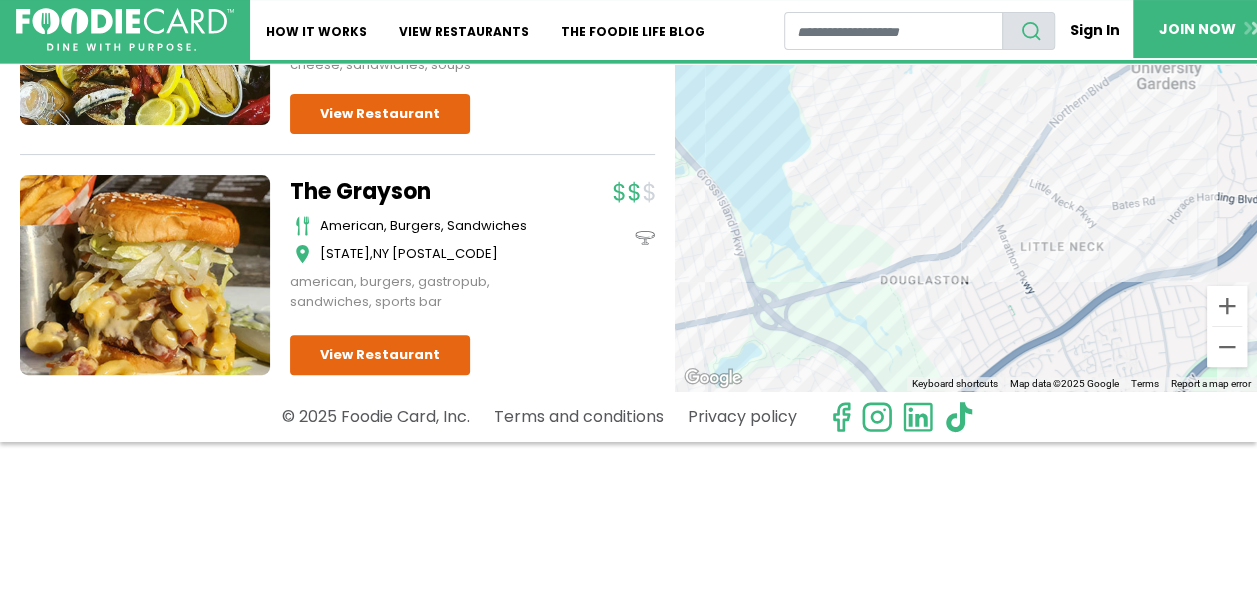 drag, startPoint x: 906, startPoint y: 254, endPoint x: 806, endPoint y: 160, distance: 137.24431 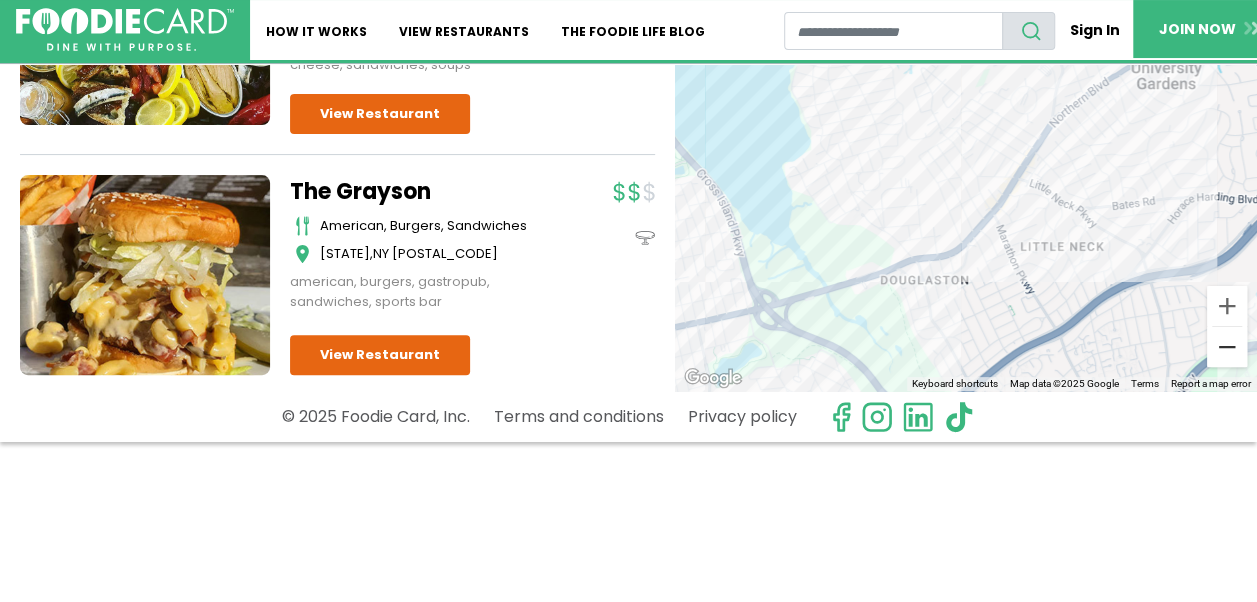 click at bounding box center (1227, 347) 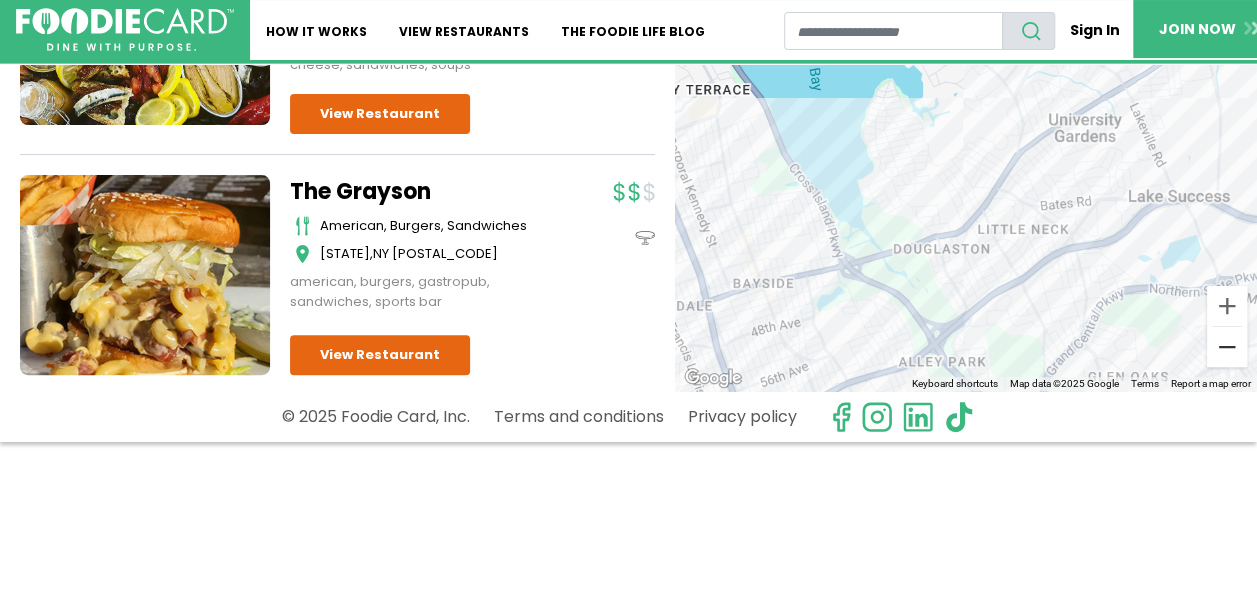 click at bounding box center (1227, 347) 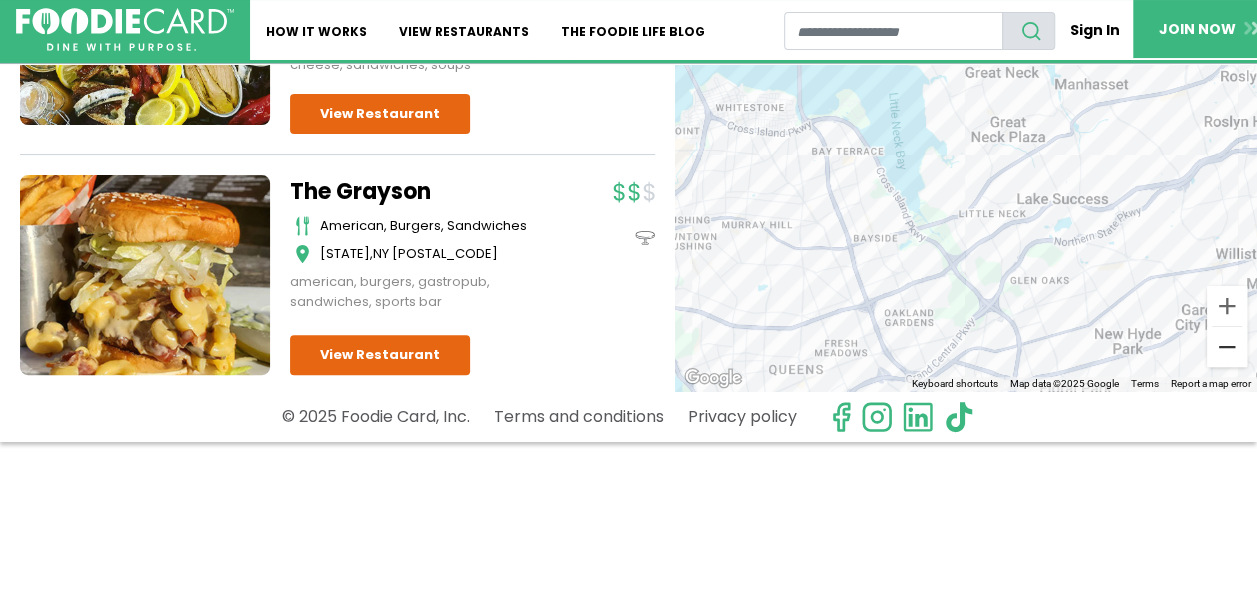 click at bounding box center (1227, 347) 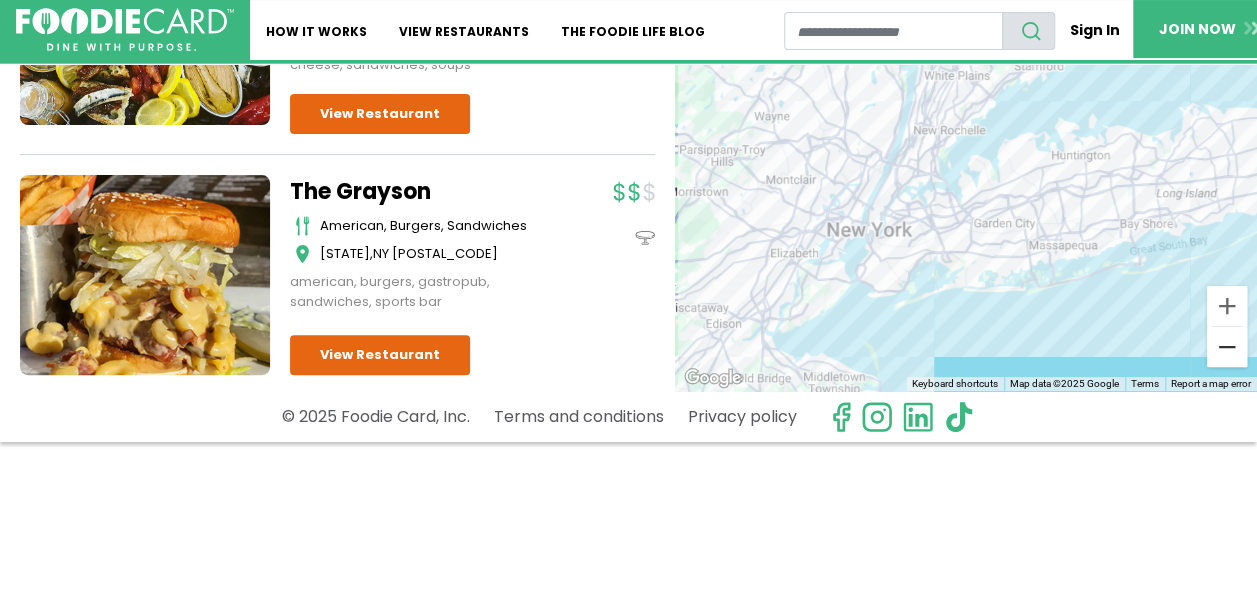 click at bounding box center [1227, 347] 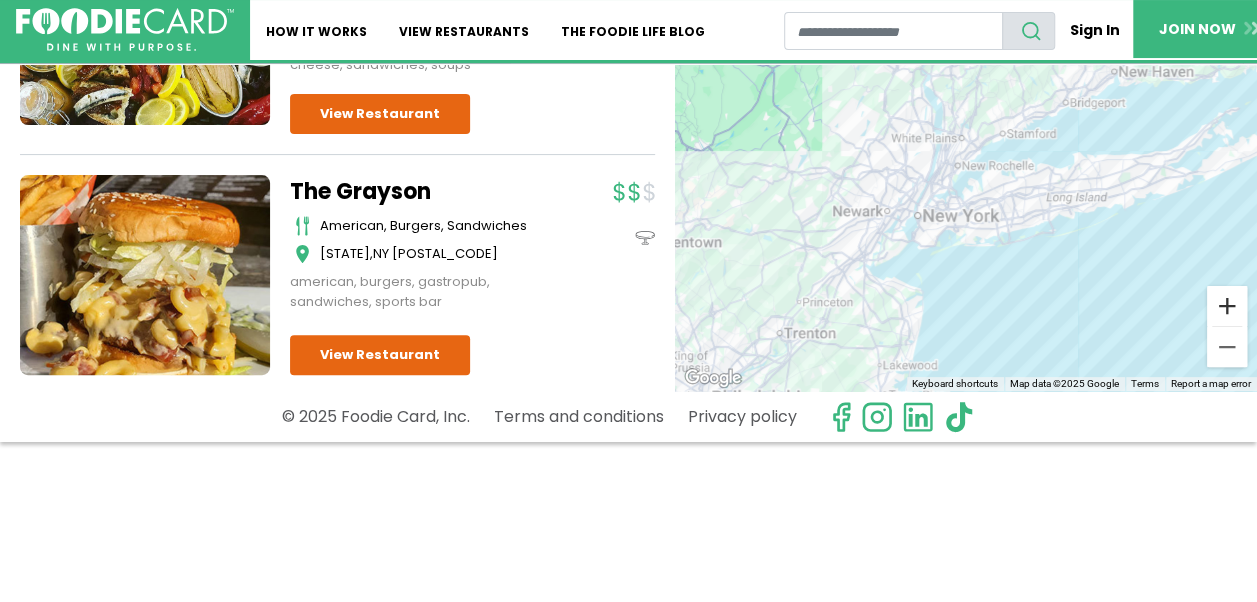 click at bounding box center (1227, 306) 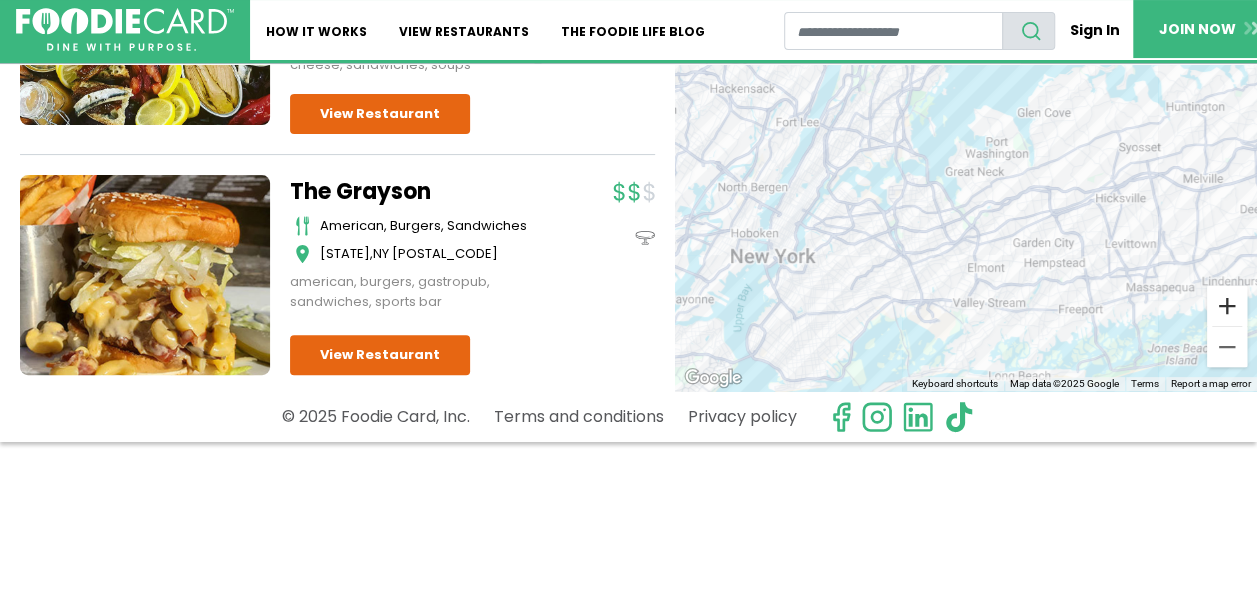 click at bounding box center (1227, 306) 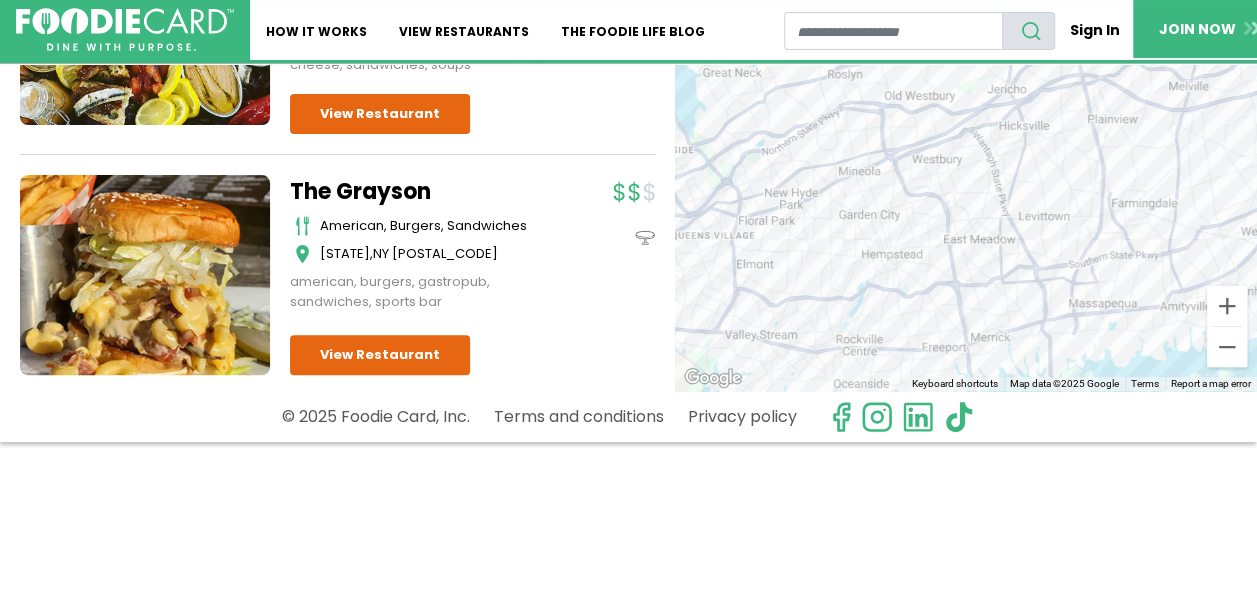 drag, startPoint x: 1164, startPoint y: 298, endPoint x: 908, endPoint y: 227, distance: 265.66333 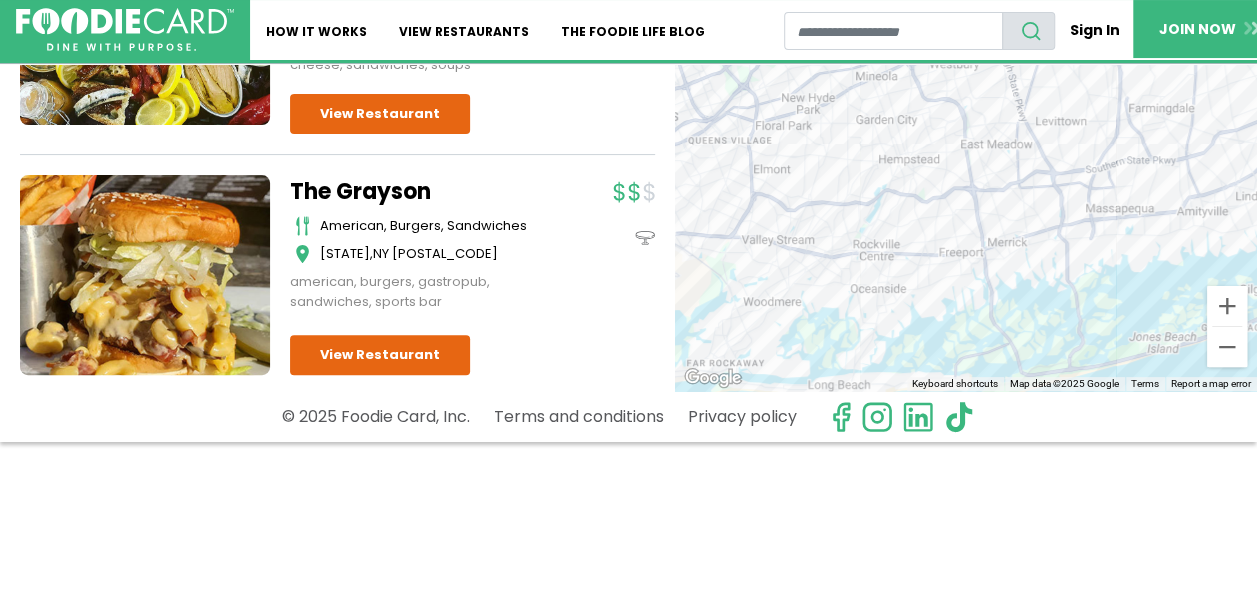 drag, startPoint x: 883, startPoint y: 266, endPoint x: 900, endPoint y: 172, distance: 95.524864 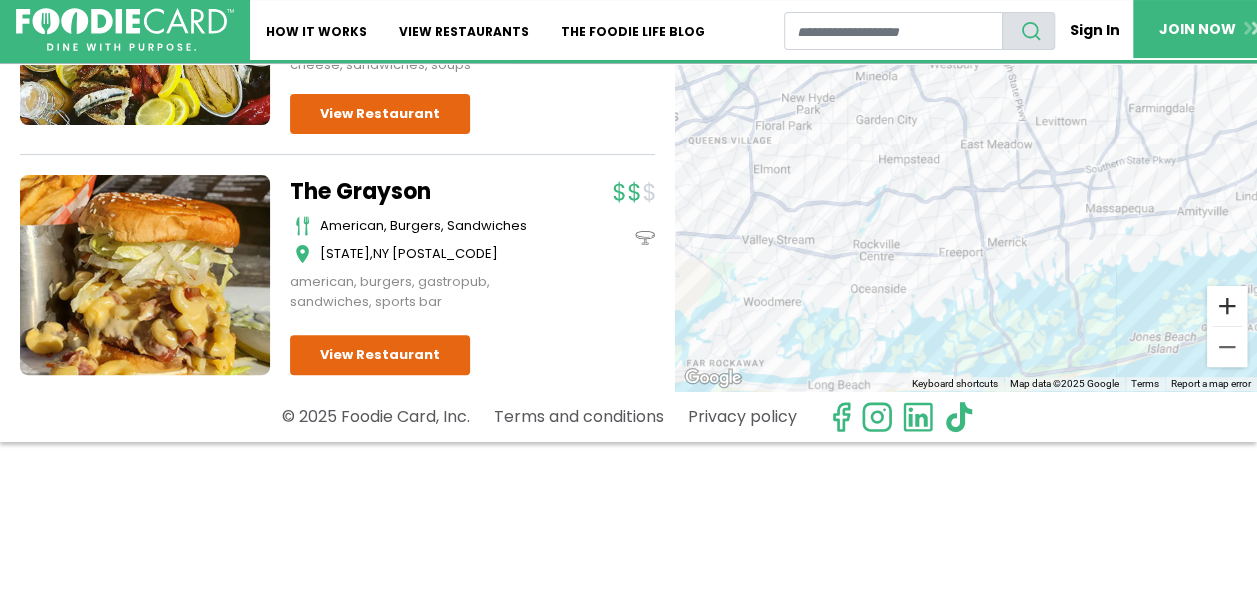 click at bounding box center [1227, 306] 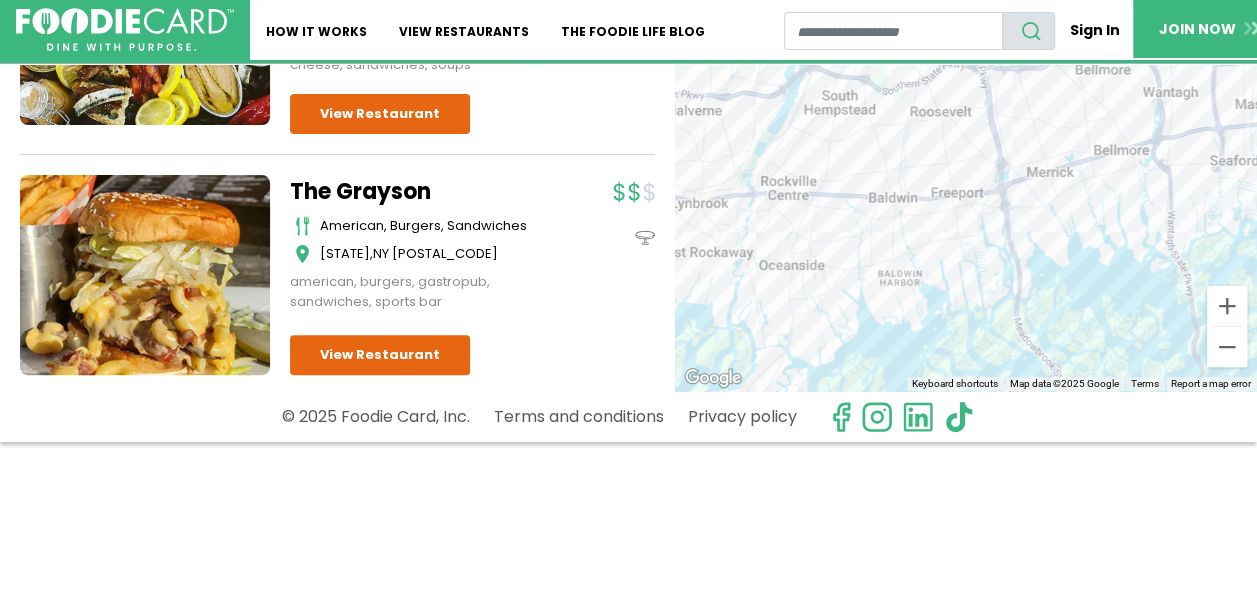 drag, startPoint x: 993, startPoint y: 320, endPoint x: 994, endPoint y: 206, distance: 114.00439 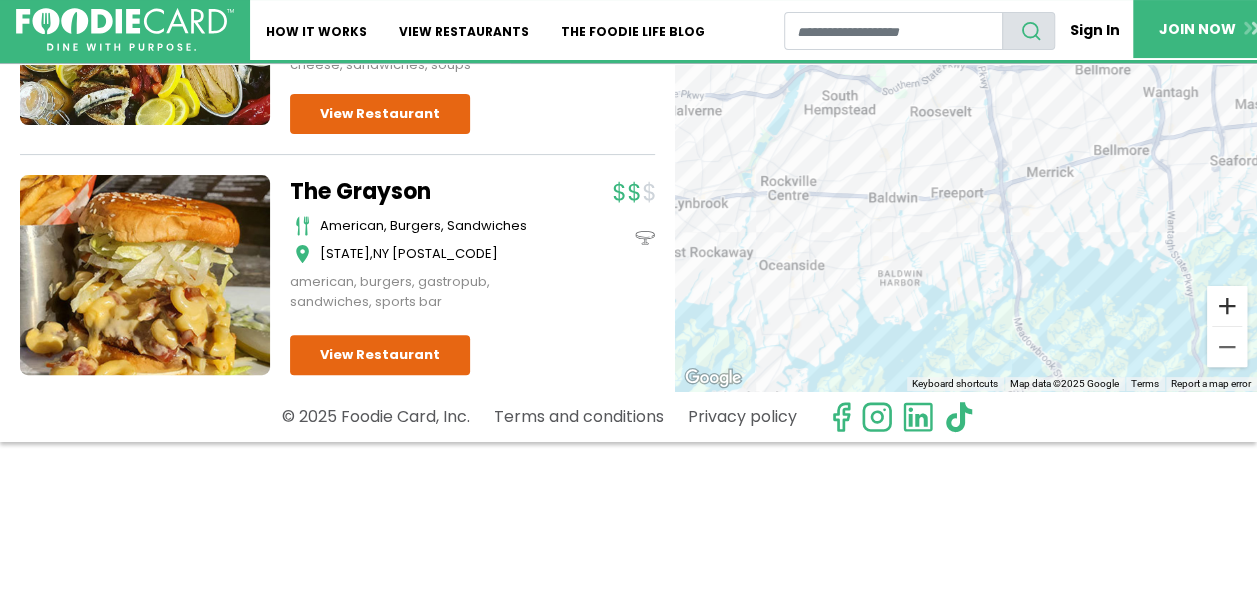 click at bounding box center [1227, 306] 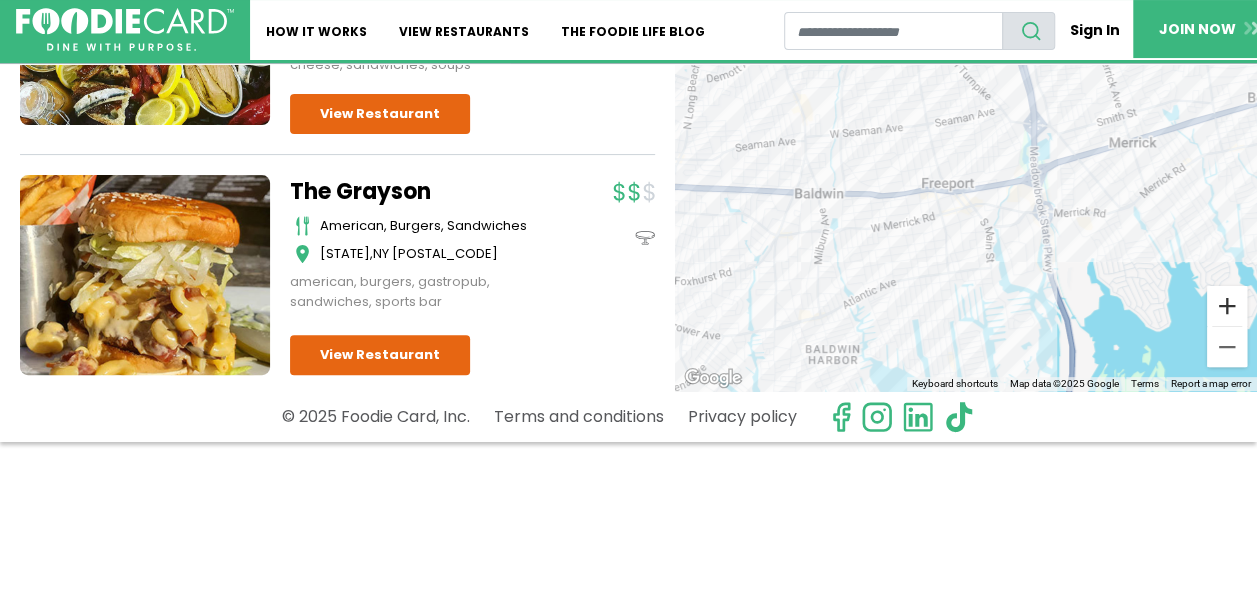 click at bounding box center (1227, 306) 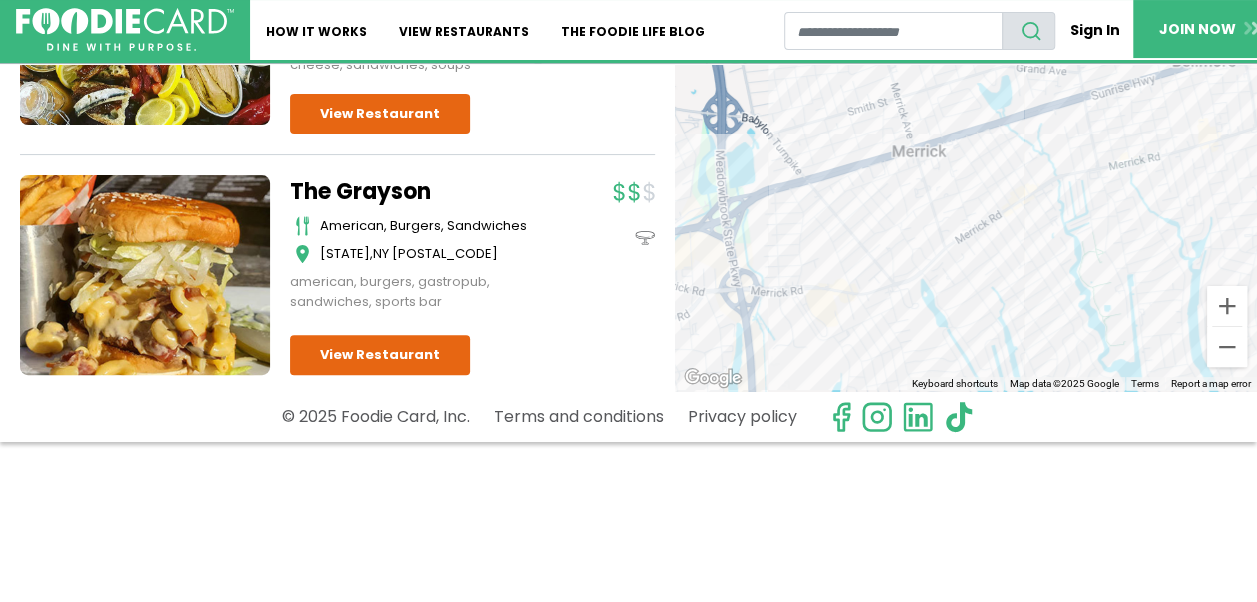 drag, startPoint x: 1142, startPoint y: 254, endPoint x: 761, endPoint y: 322, distance: 387.02066 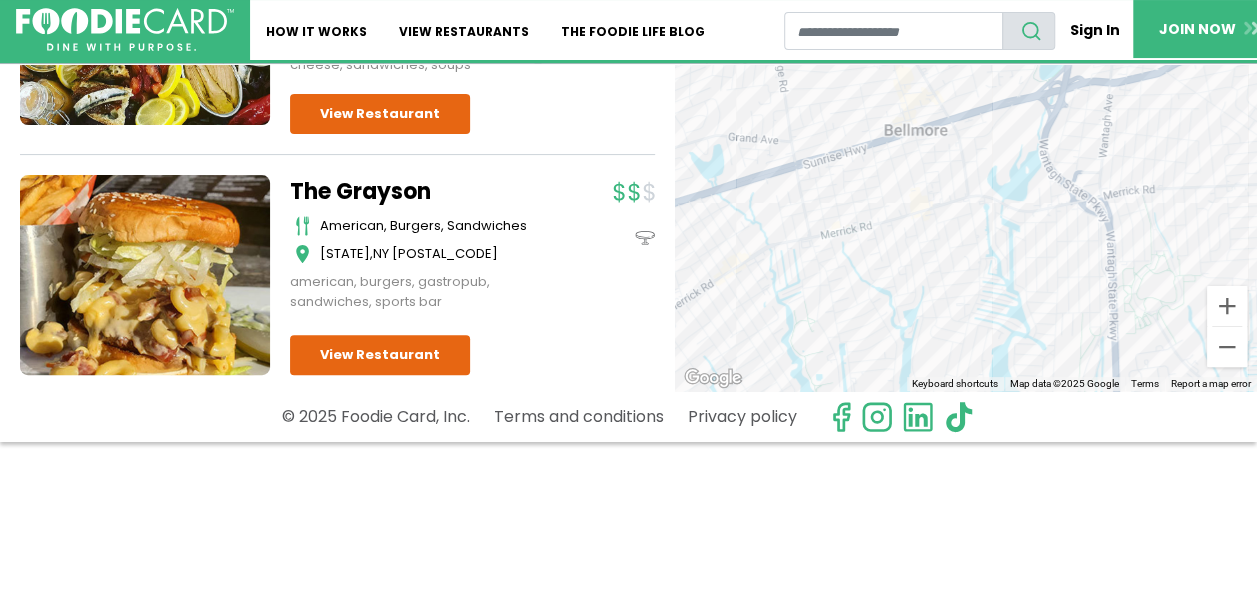 drag, startPoint x: 1111, startPoint y: 313, endPoint x: 821, endPoint y: 382, distance: 298.0956 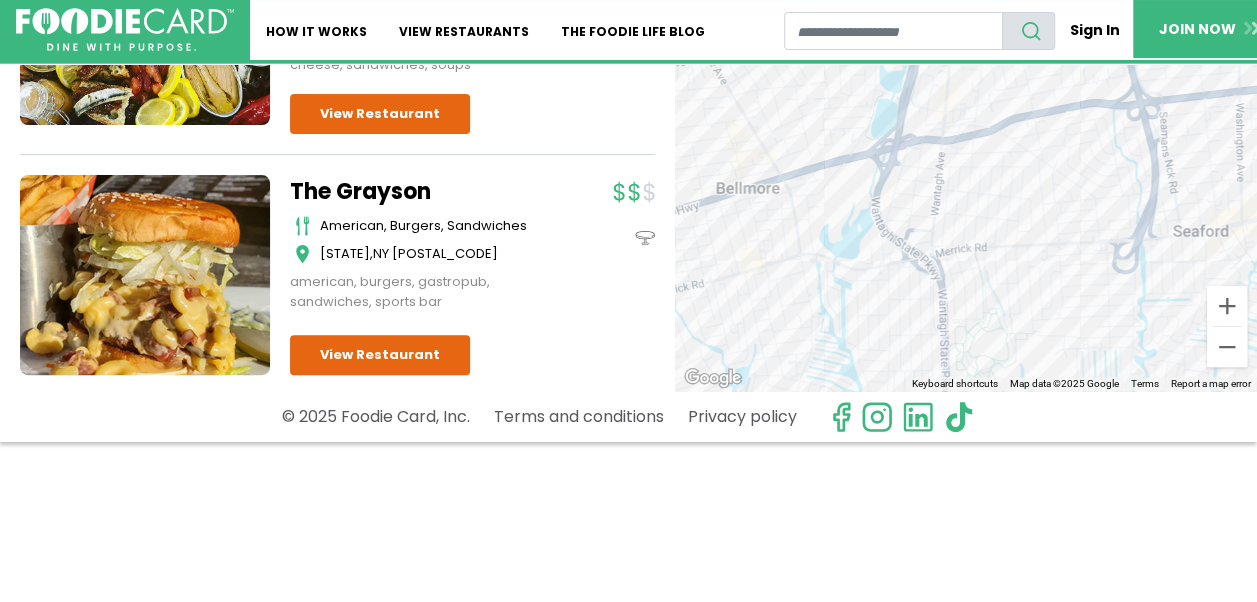 drag, startPoint x: 944, startPoint y: 288, endPoint x: 776, endPoint y: 346, distance: 177.73013 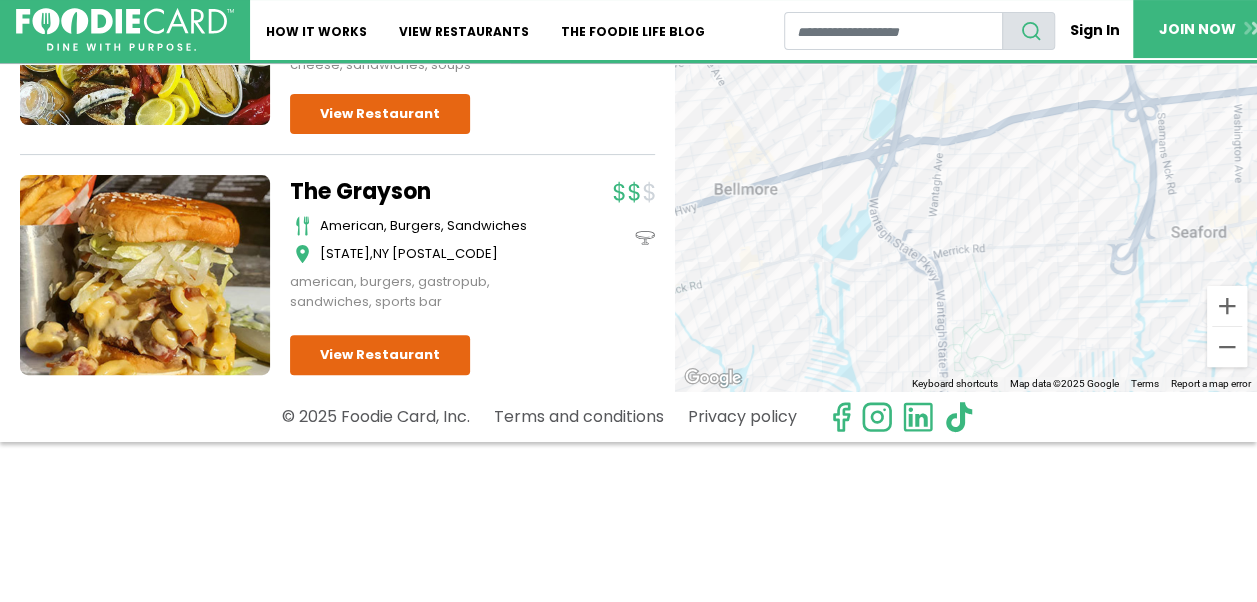 drag, startPoint x: 1054, startPoint y: 307, endPoint x: 1008, endPoint y: 316, distance: 46.872166 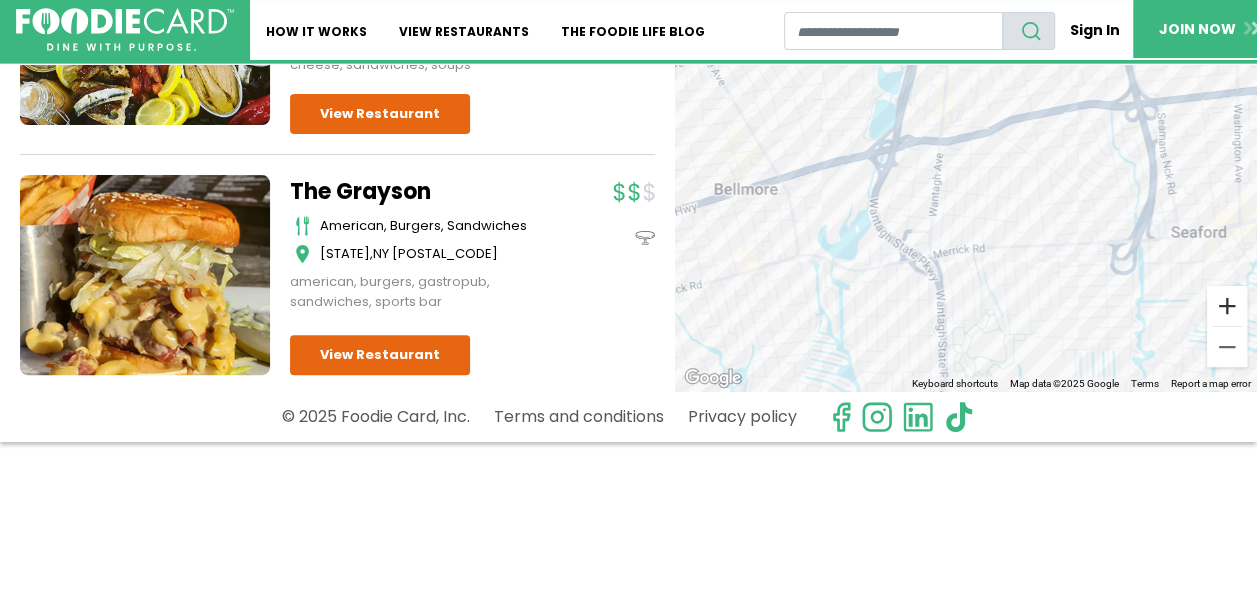 click at bounding box center (1227, 306) 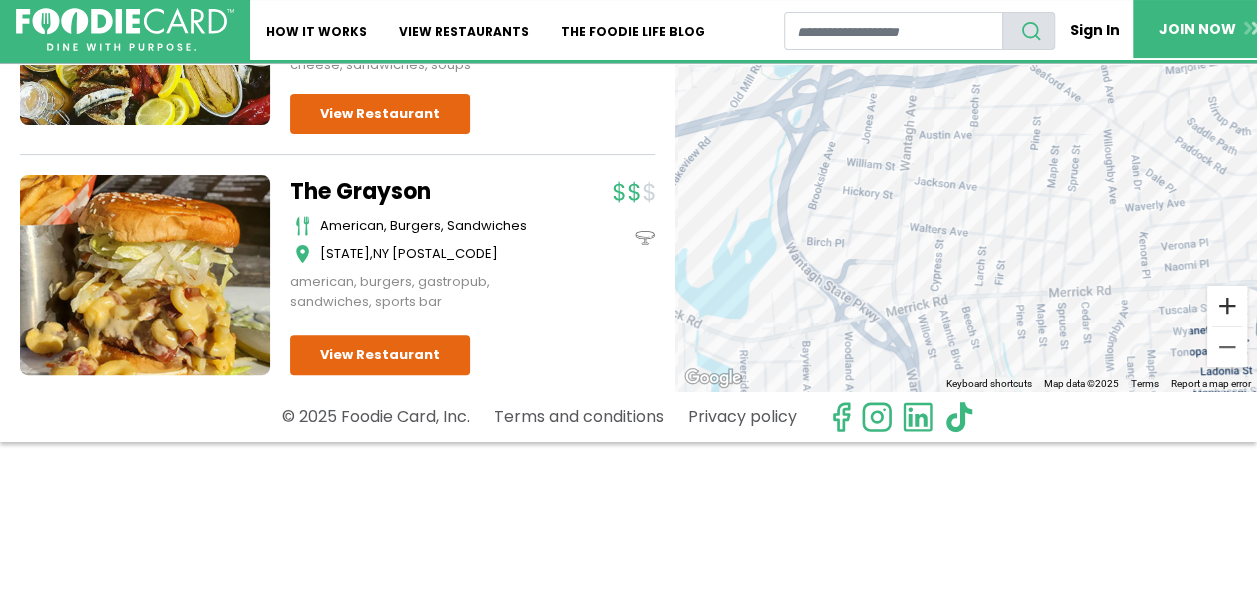 click at bounding box center [1227, 306] 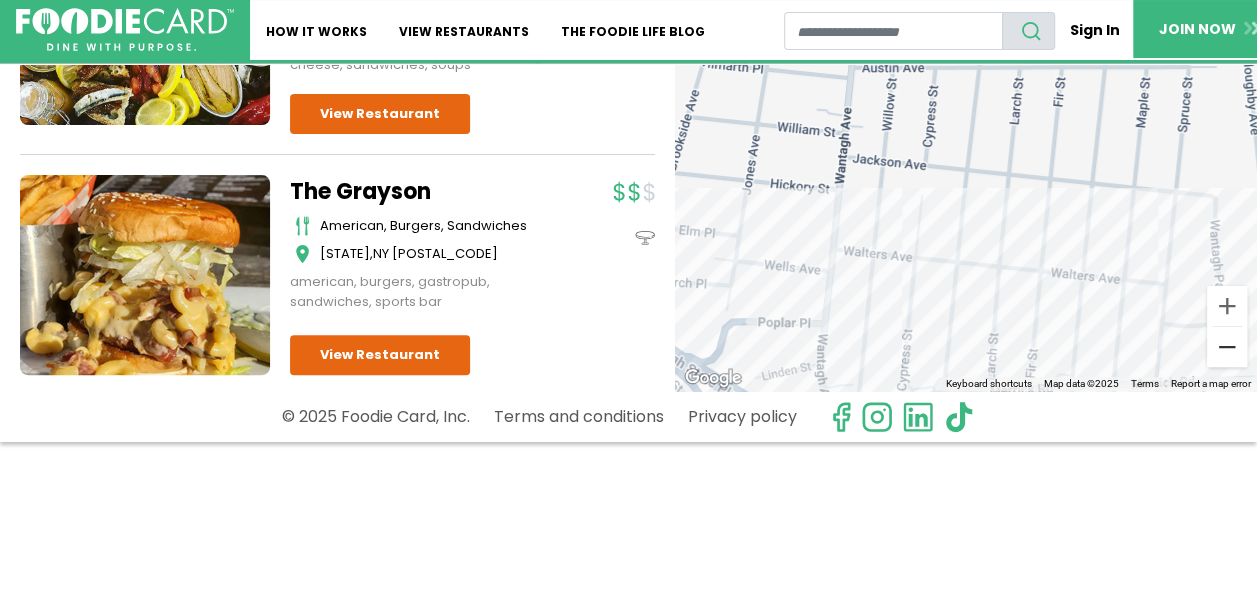 click at bounding box center (1227, 347) 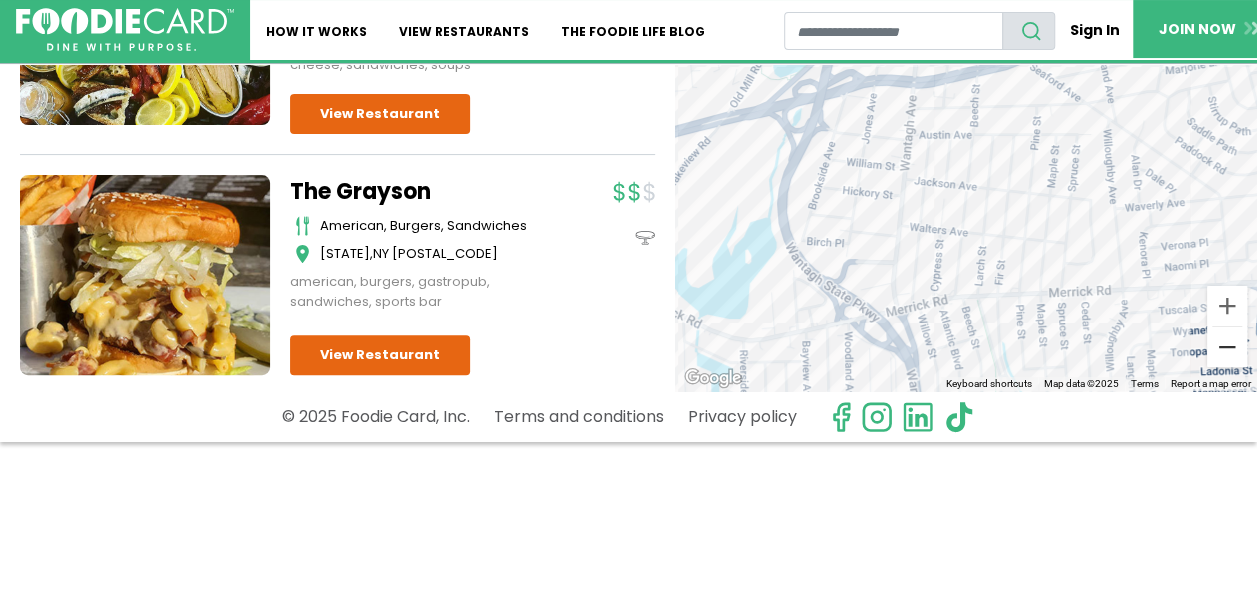 click at bounding box center [1227, 347] 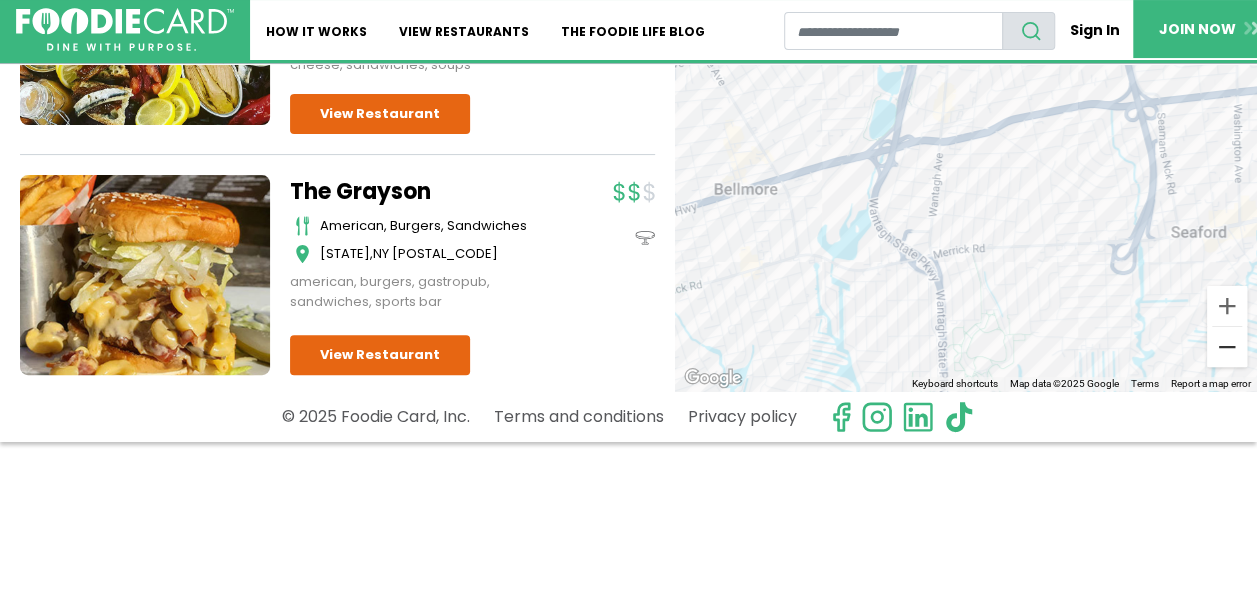 click at bounding box center (1227, 347) 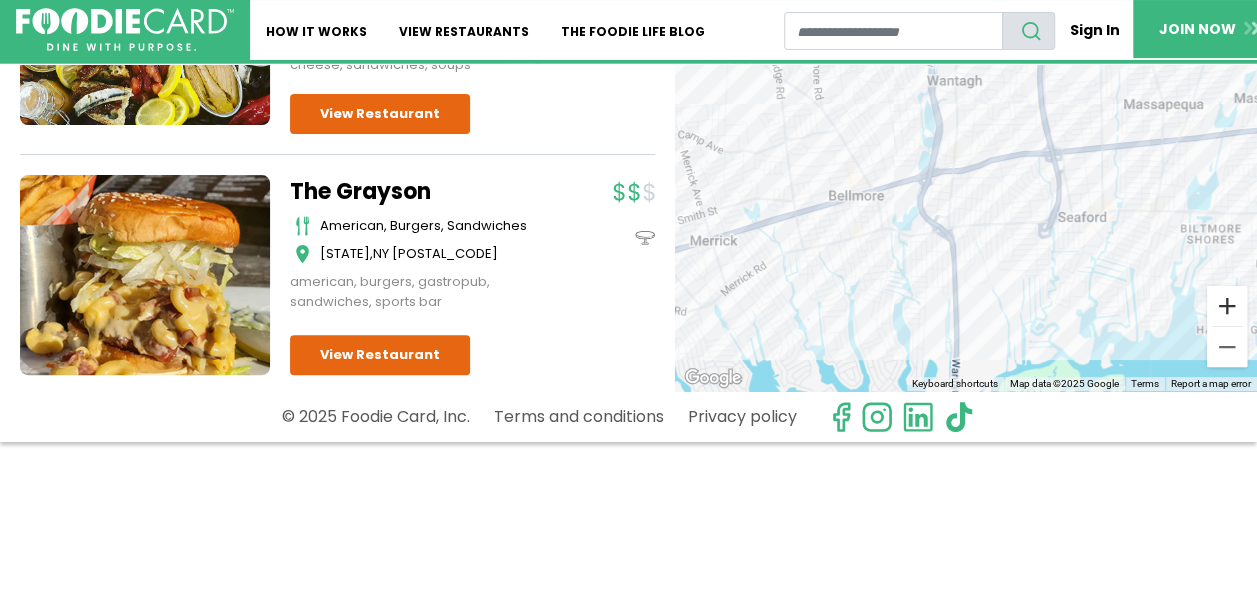 click at bounding box center (1227, 306) 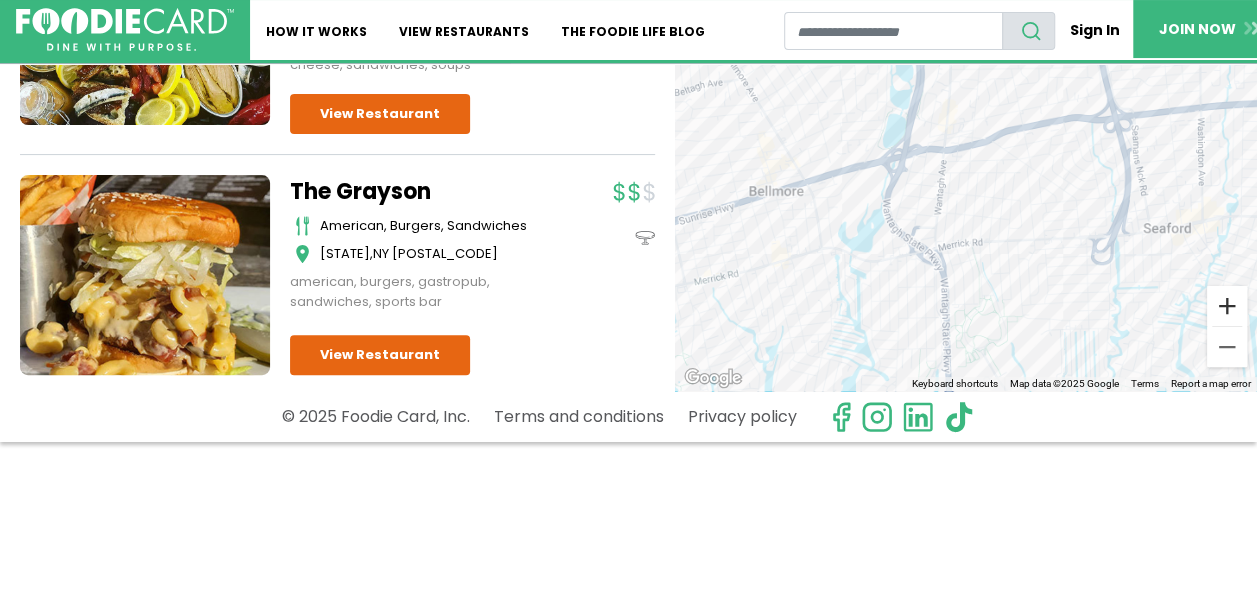 click at bounding box center (1227, 306) 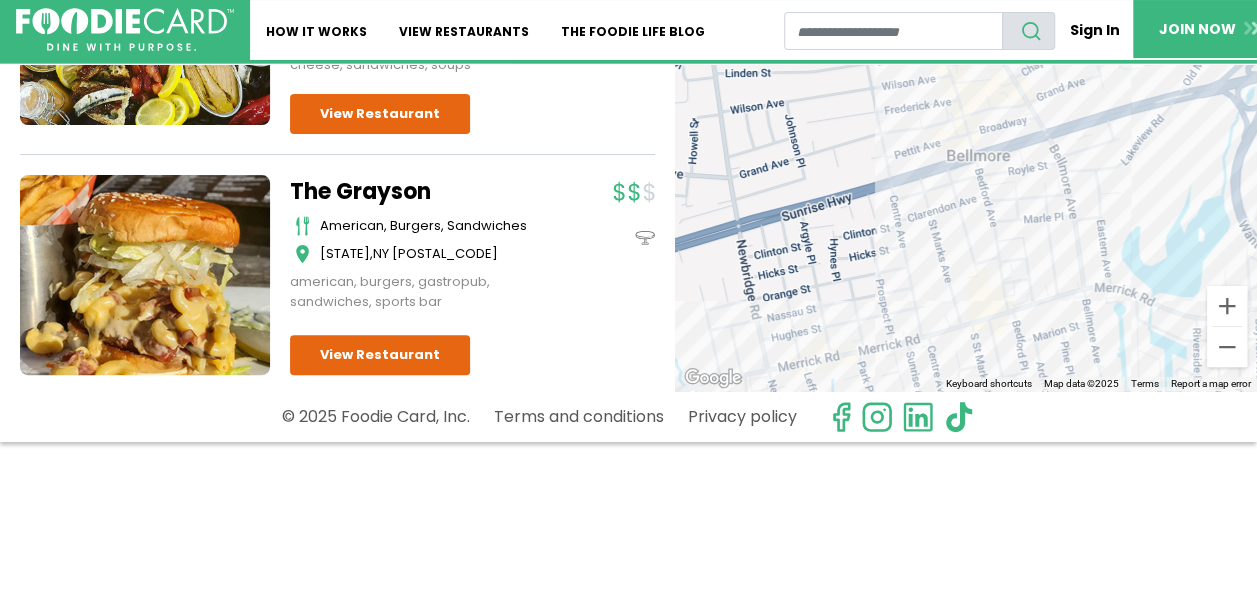 drag, startPoint x: 773, startPoint y: 252, endPoint x: 1246, endPoint y: 222, distance: 473.9504 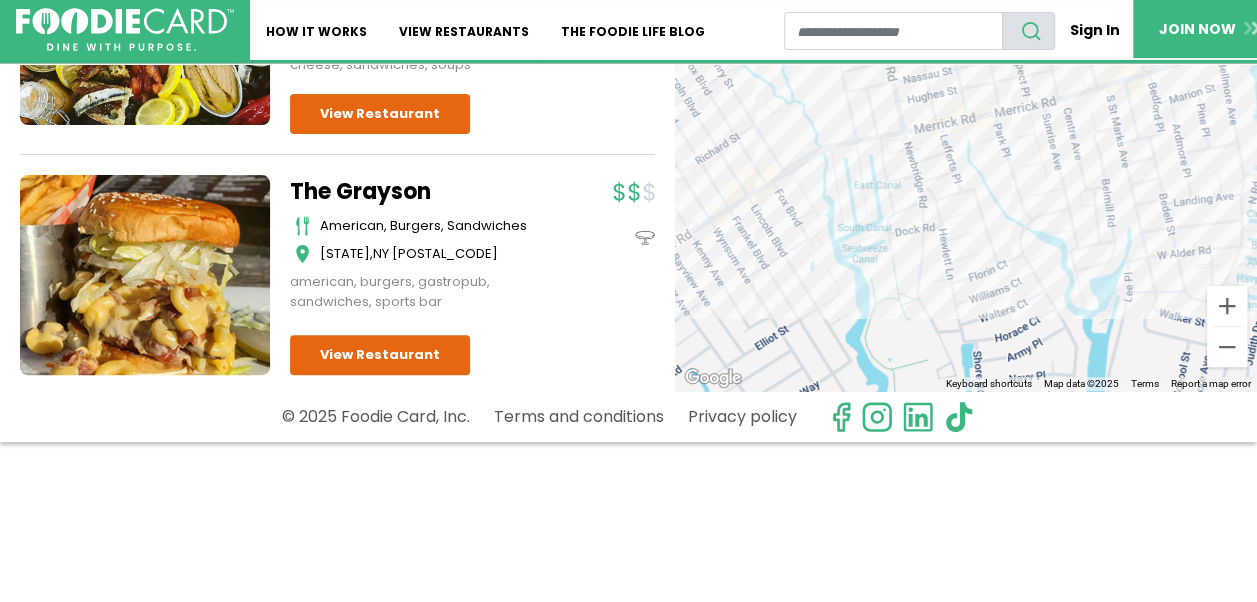 drag, startPoint x: 1044, startPoint y: 236, endPoint x: 1180, endPoint y: -2, distance: 274.11676 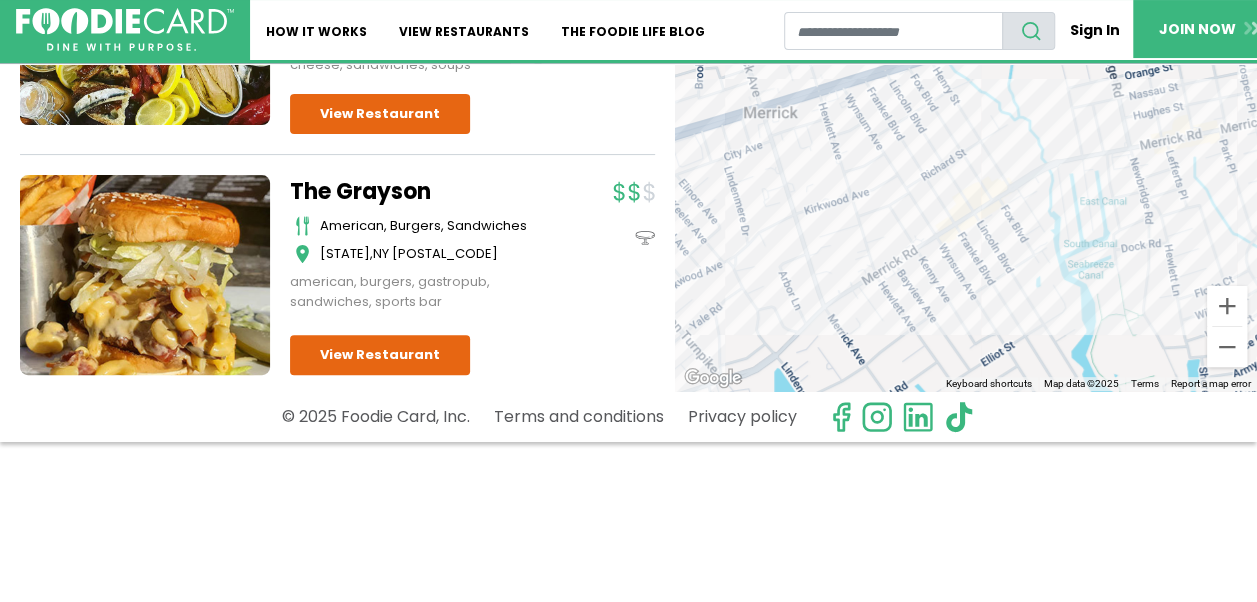 drag, startPoint x: 946, startPoint y: 221, endPoint x: 1120, endPoint y: 258, distance: 177.89041 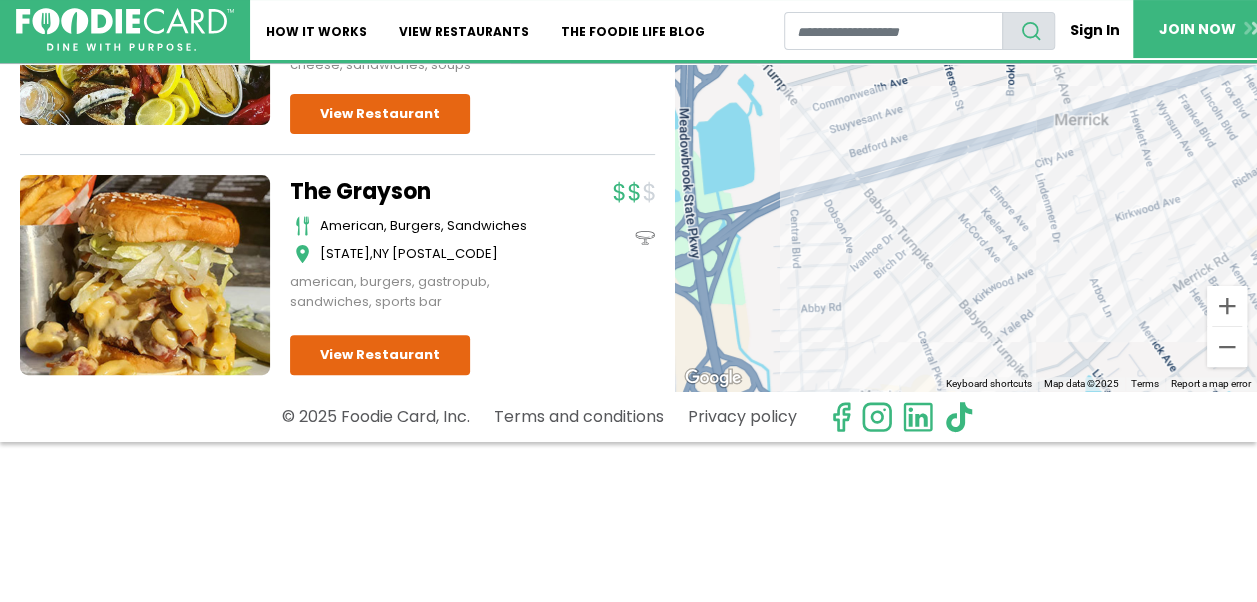 drag, startPoint x: 820, startPoint y: 232, endPoint x: 1136, endPoint y: 236, distance: 316.02533 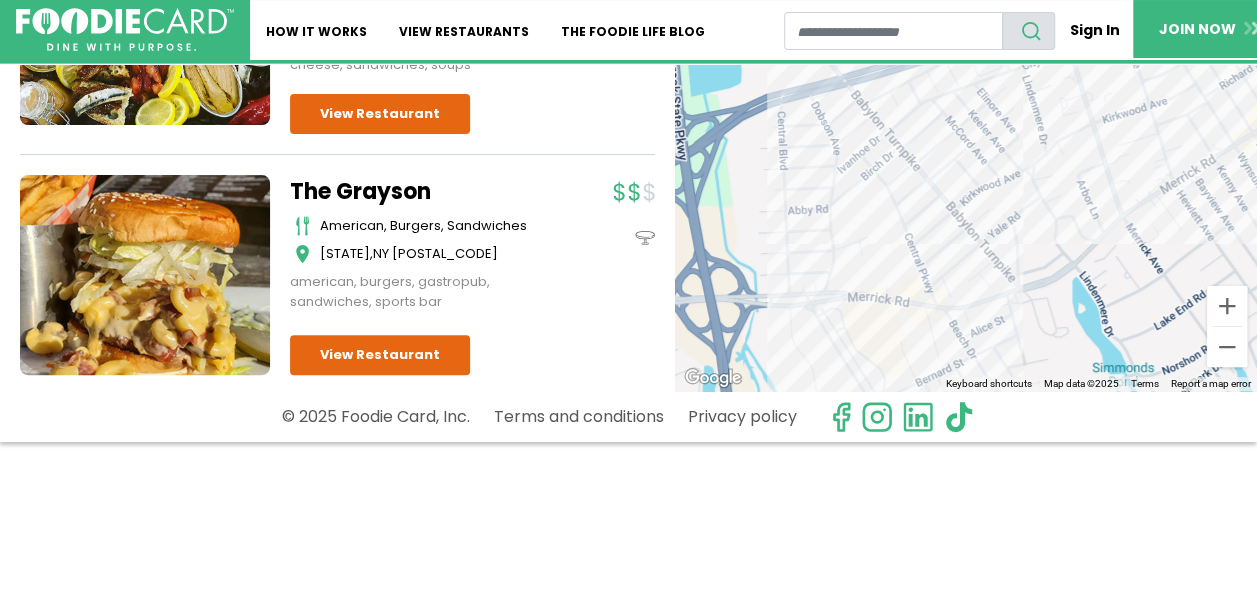 drag, startPoint x: 928, startPoint y: 287, endPoint x: 927, endPoint y: 203, distance: 84.00595 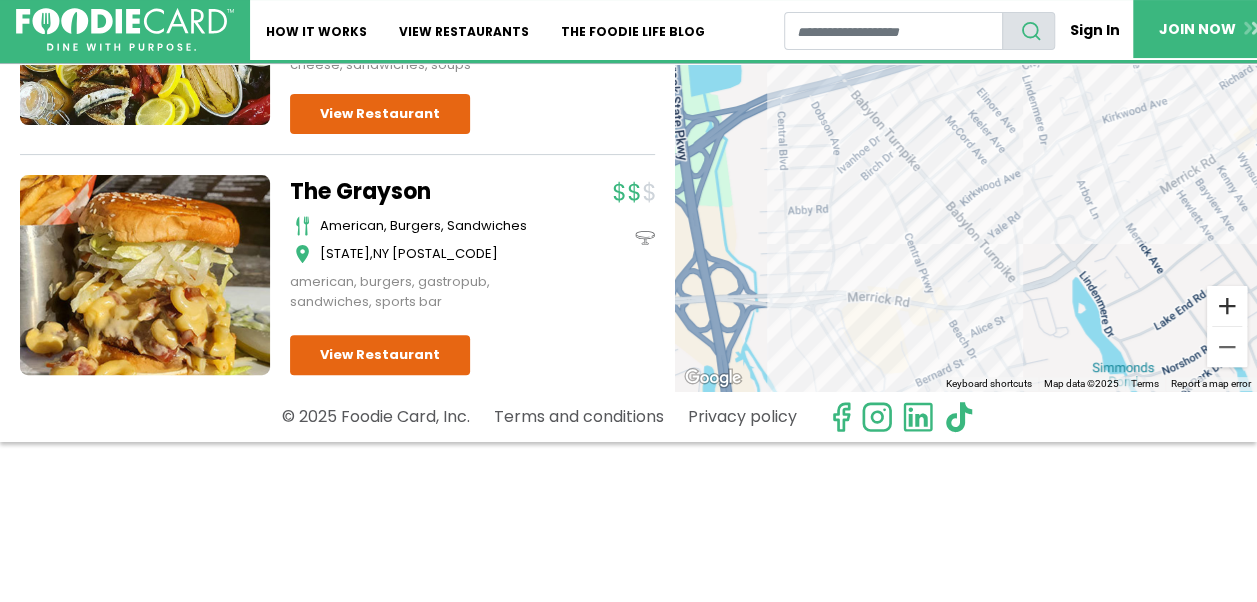 click at bounding box center [1227, 306] 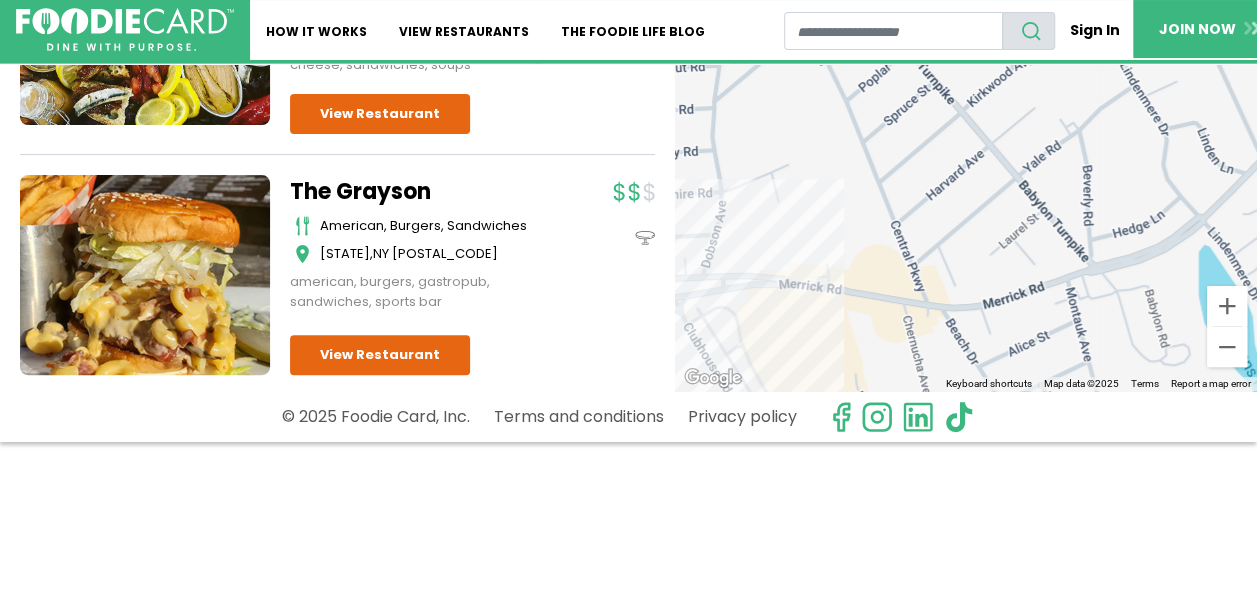 drag, startPoint x: 951, startPoint y: 326, endPoint x: 970, endPoint y: 223, distance: 104.73777 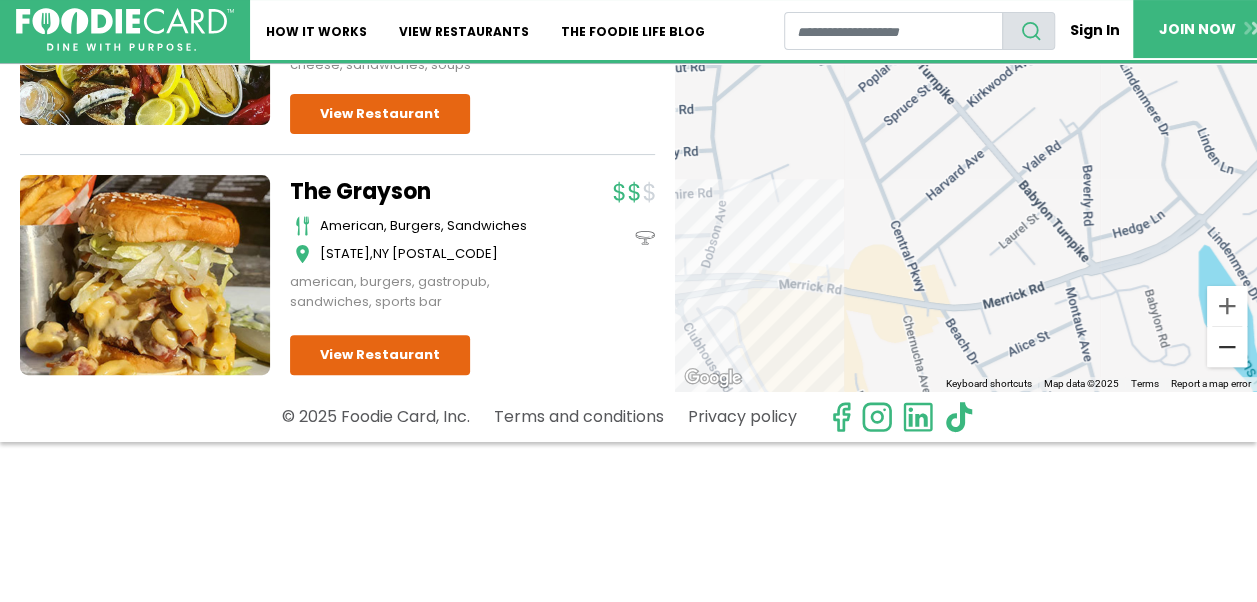 click at bounding box center [1227, 347] 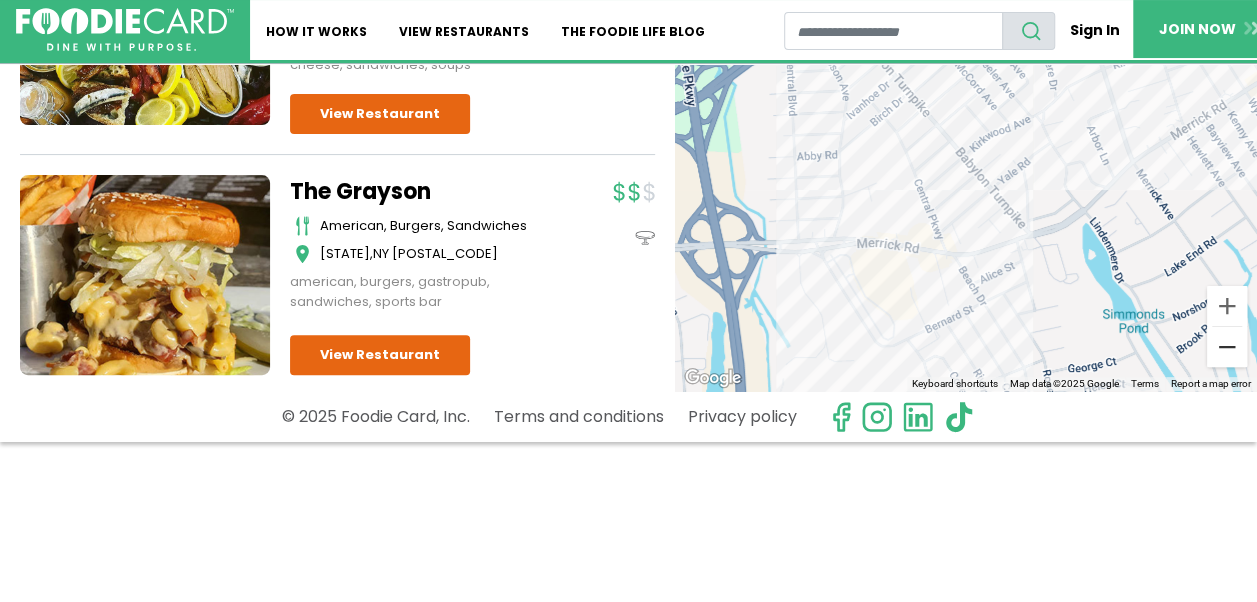 click at bounding box center (1227, 347) 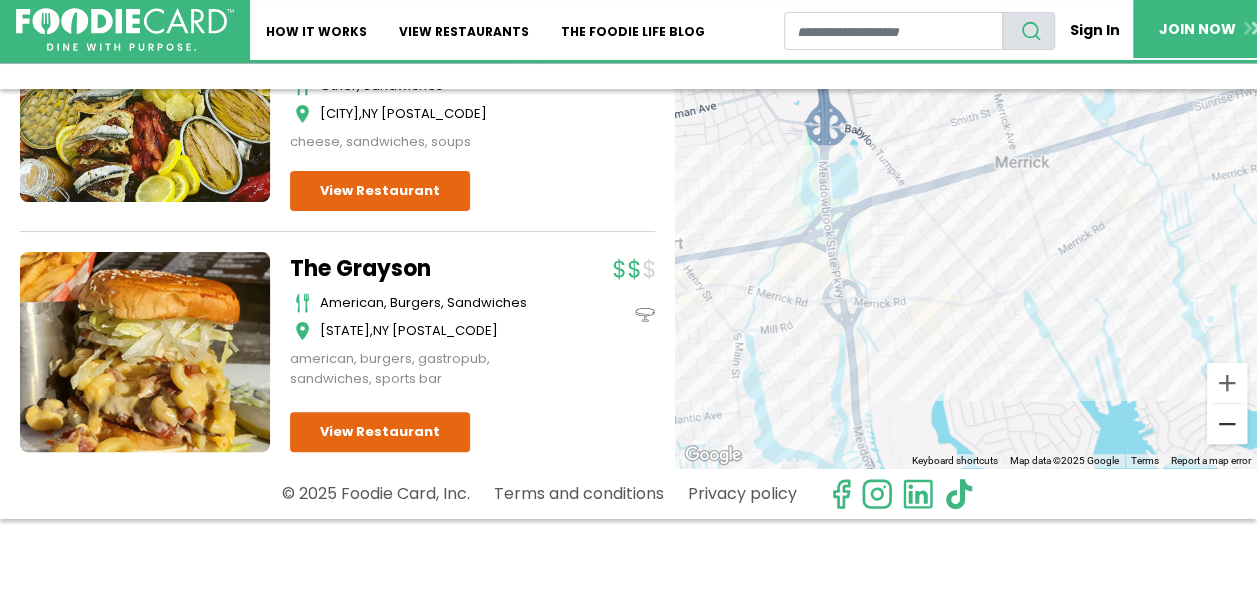 scroll, scrollTop: 92, scrollLeft: 0, axis: vertical 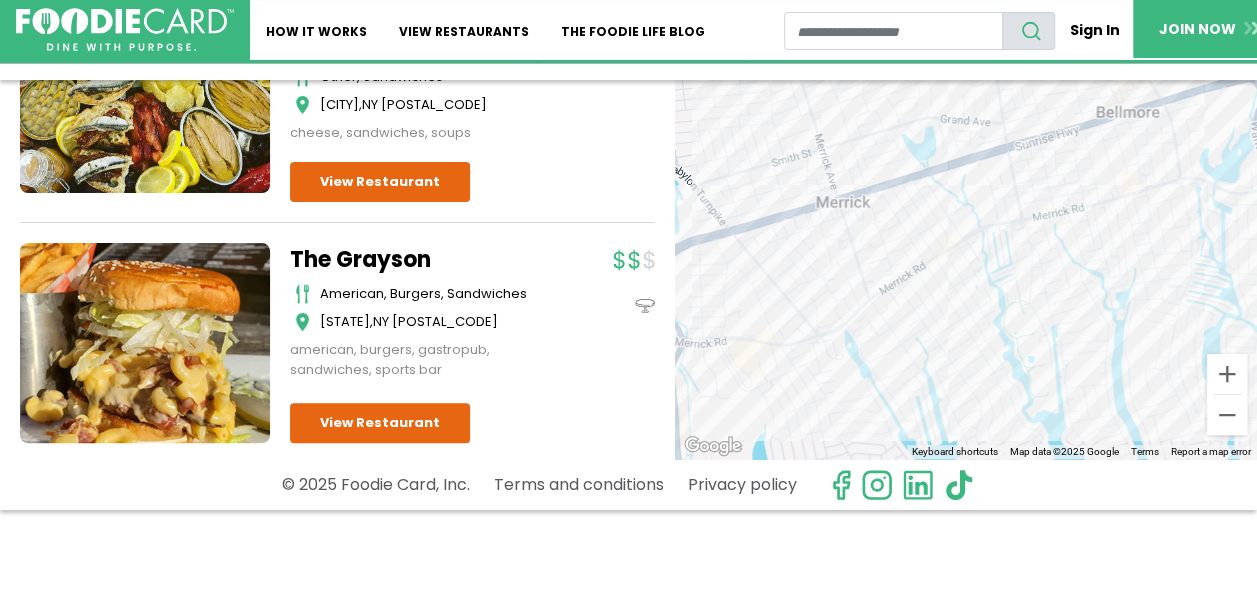 drag, startPoint x: 1002, startPoint y: 284, endPoint x: 843, endPoint y: 318, distance: 162.59459 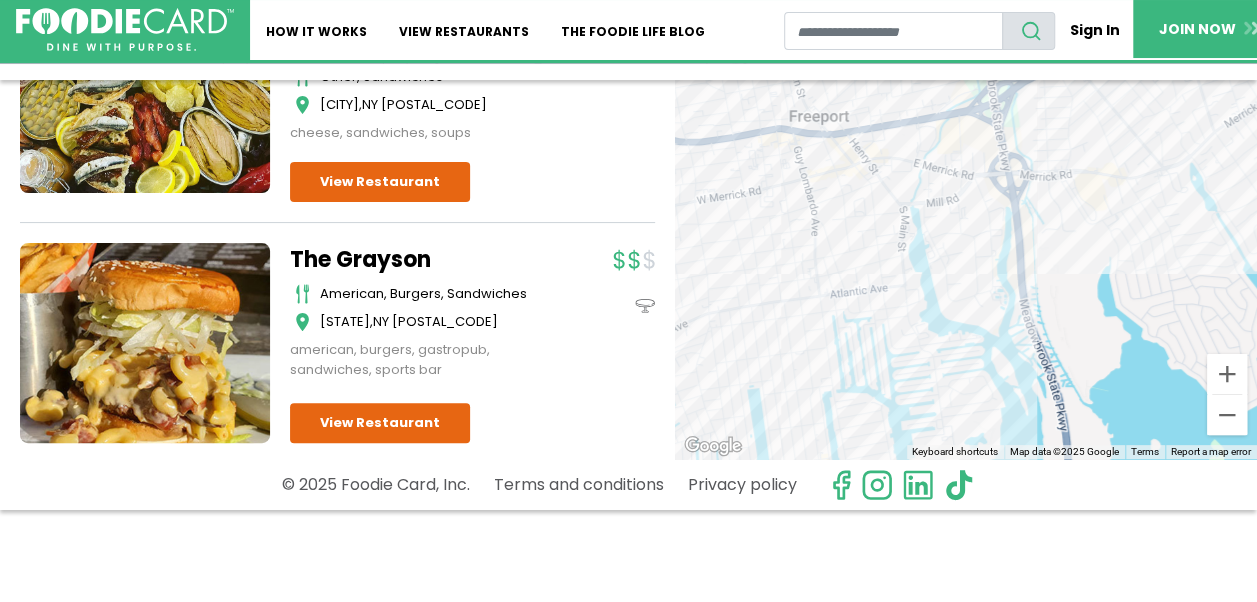 drag, startPoint x: 929, startPoint y: 379, endPoint x: 1275, endPoint y: 210, distance: 385.06754 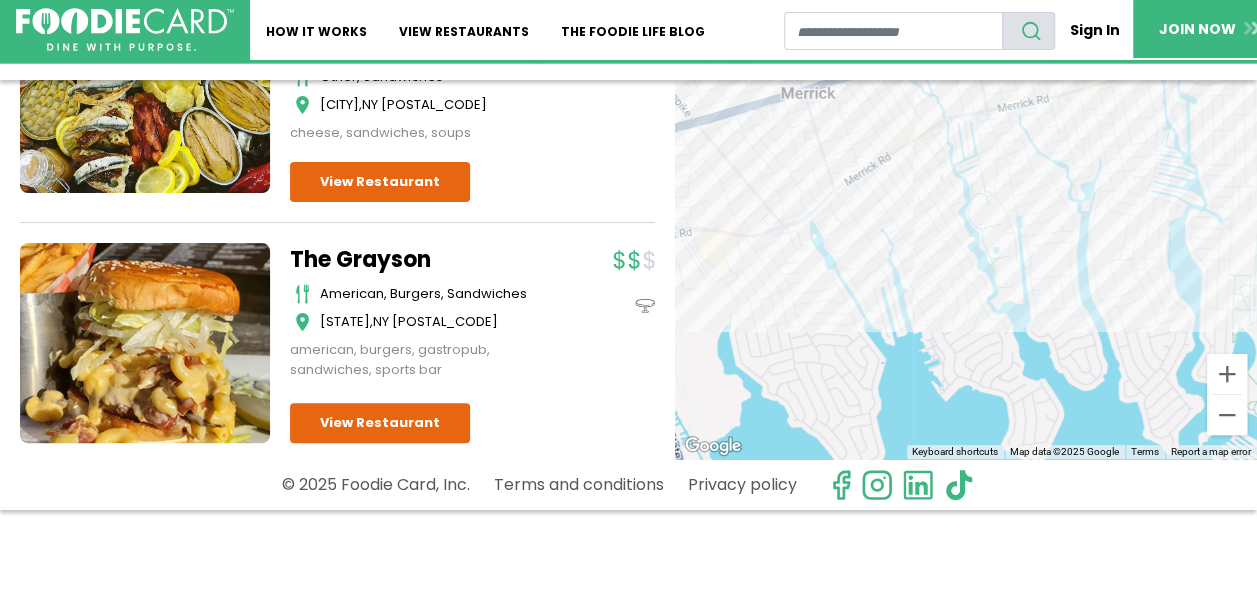 drag, startPoint x: 986, startPoint y: 366, endPoint x: 607, endPoint y: 421, distance: 382.96997 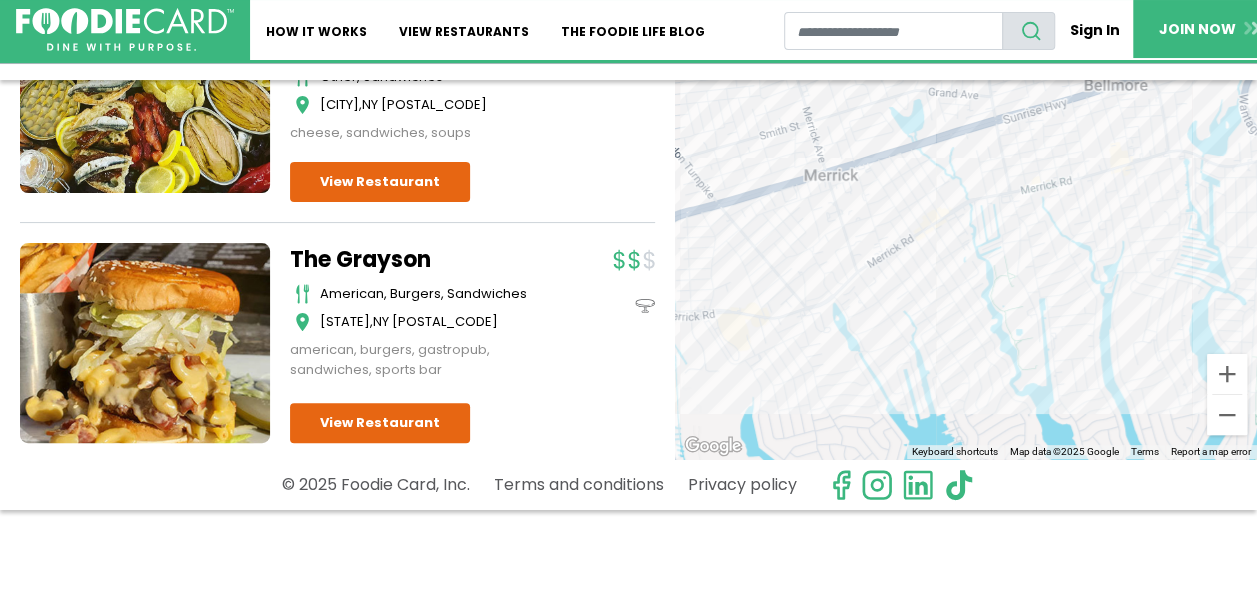drag, startPoint x: 898, startPoint y: 310, endPoint x: 923, endPoint y: 400, distance: 93.40771 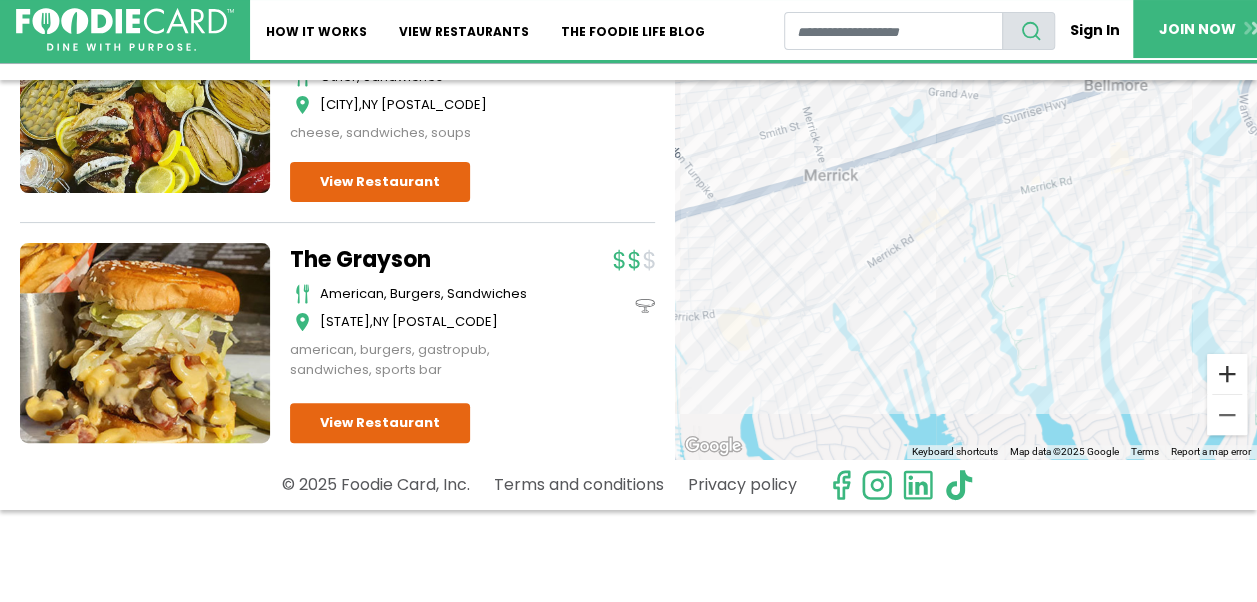 click at bounding box center (1227, 374) 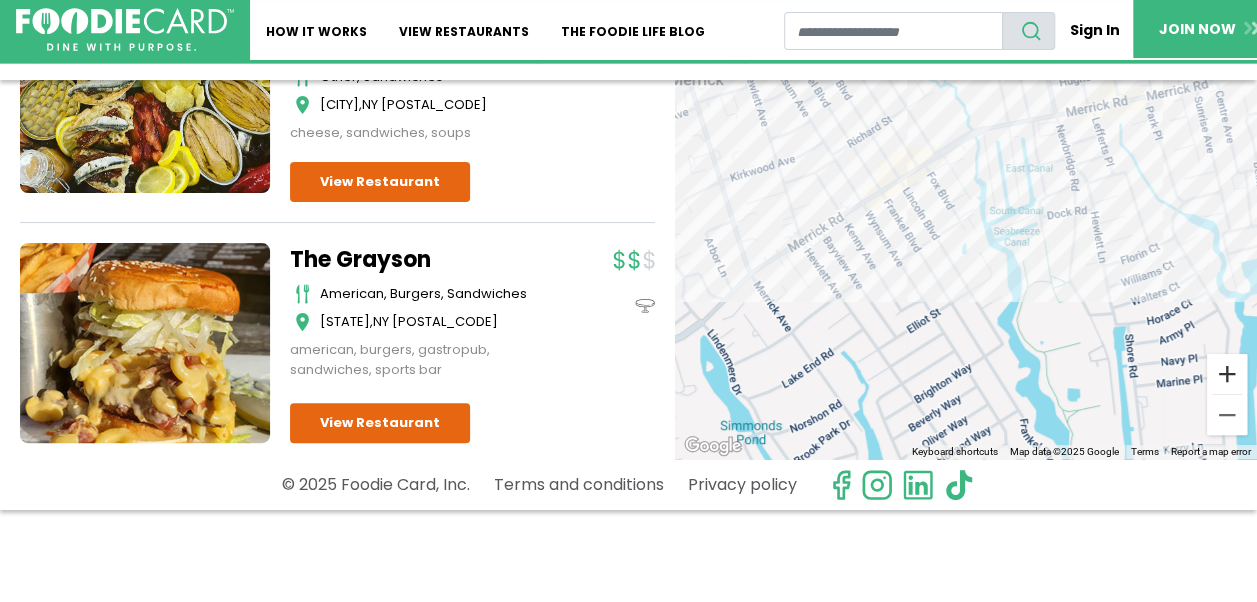 click at bounding box center (1227, 374) 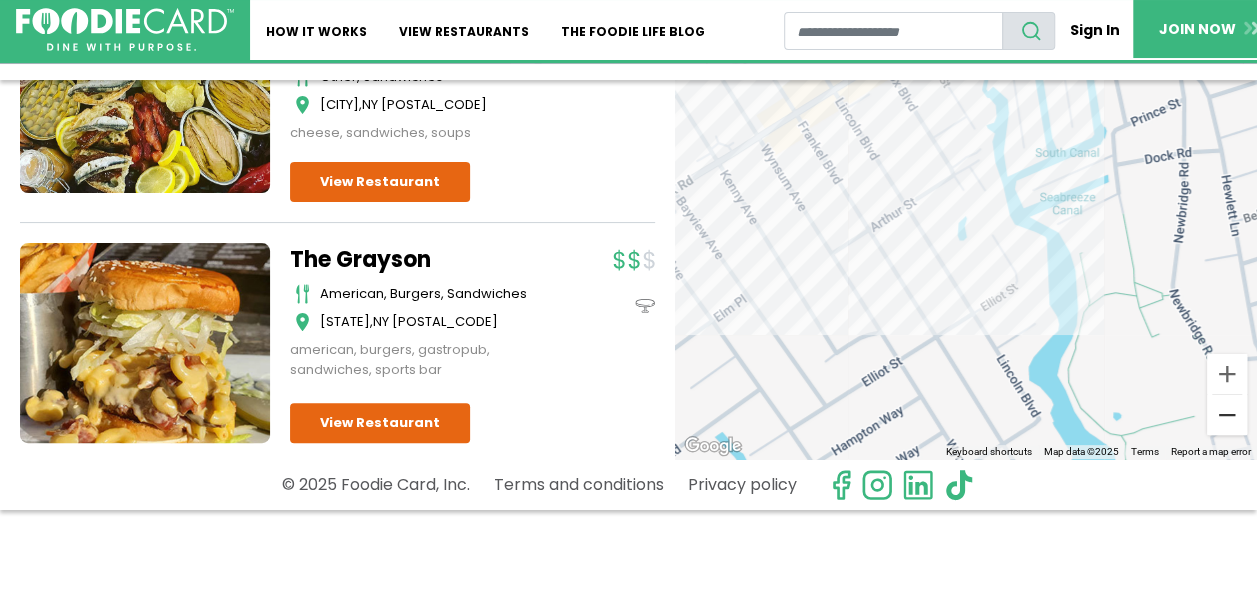 click at bounding box center [1227, 415] 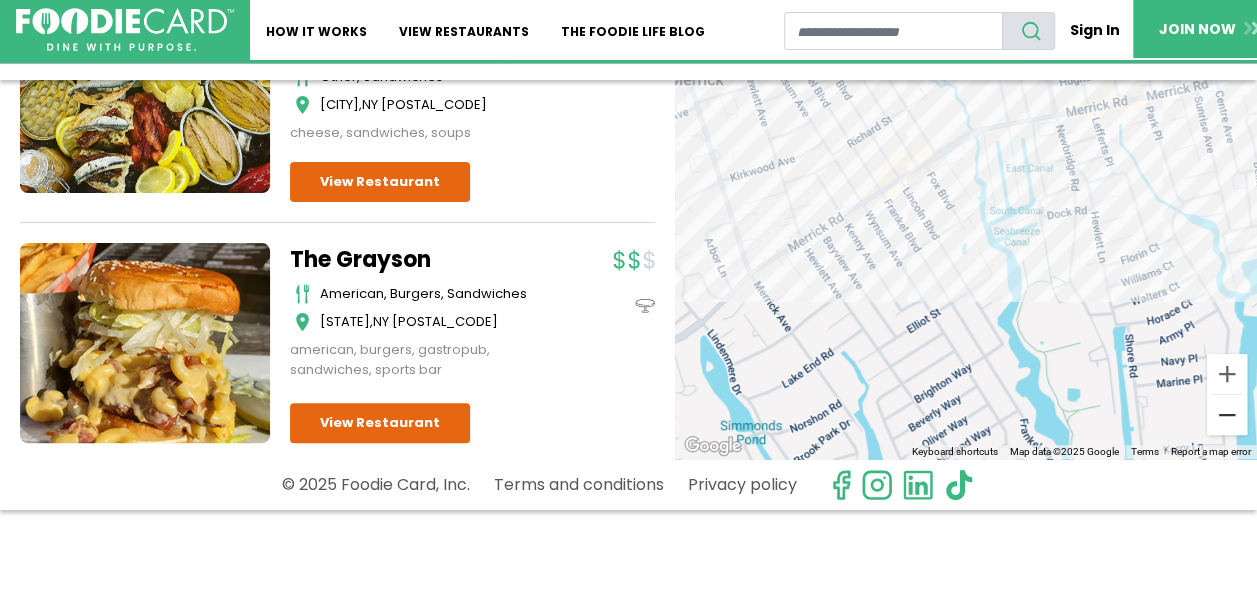 click at bounding box center [1227, 415] 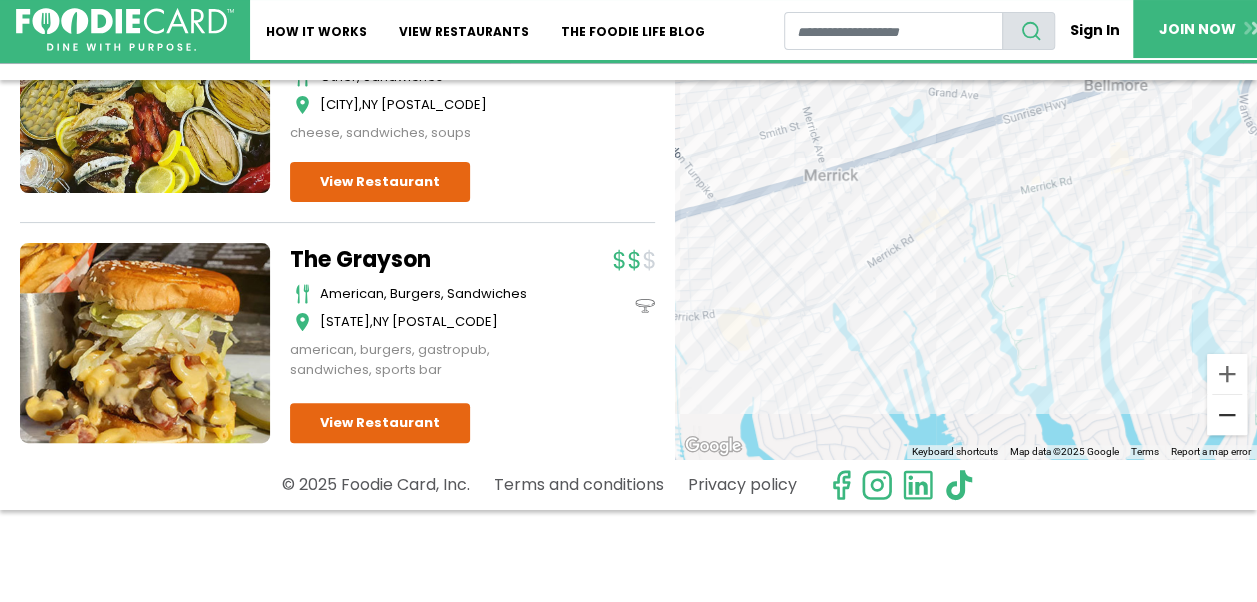 click at bounding box center [1227, 415] 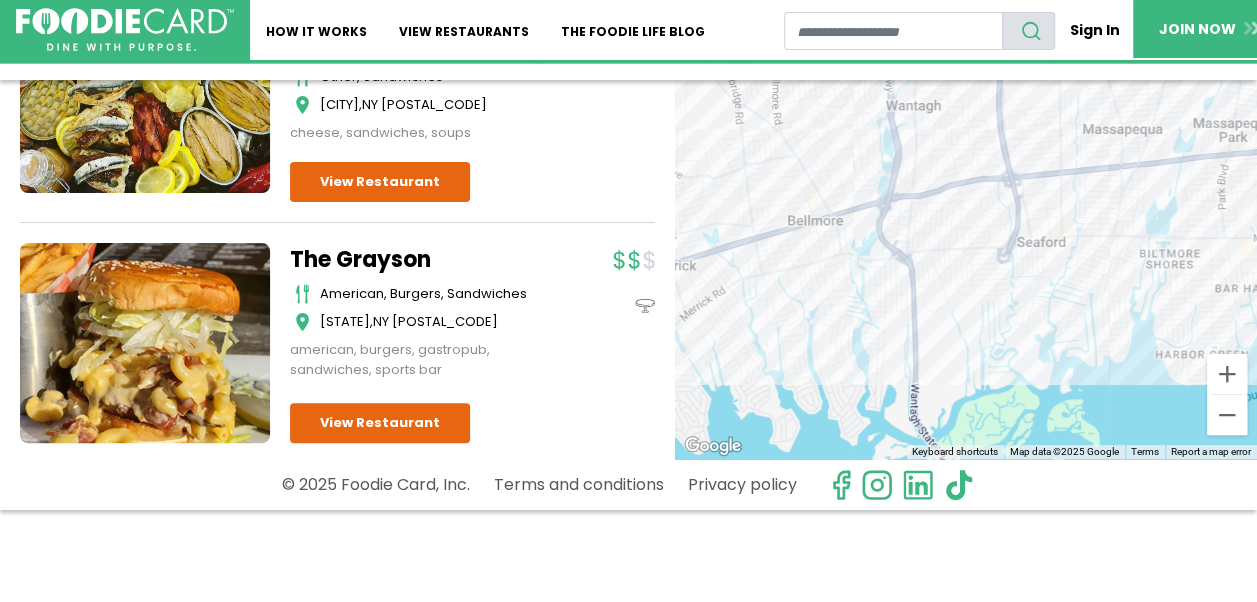 drag, startPoint x: 1041, startPoint y: 298, endPoint x: 812, endPoint y: 345, distance: 233.77339 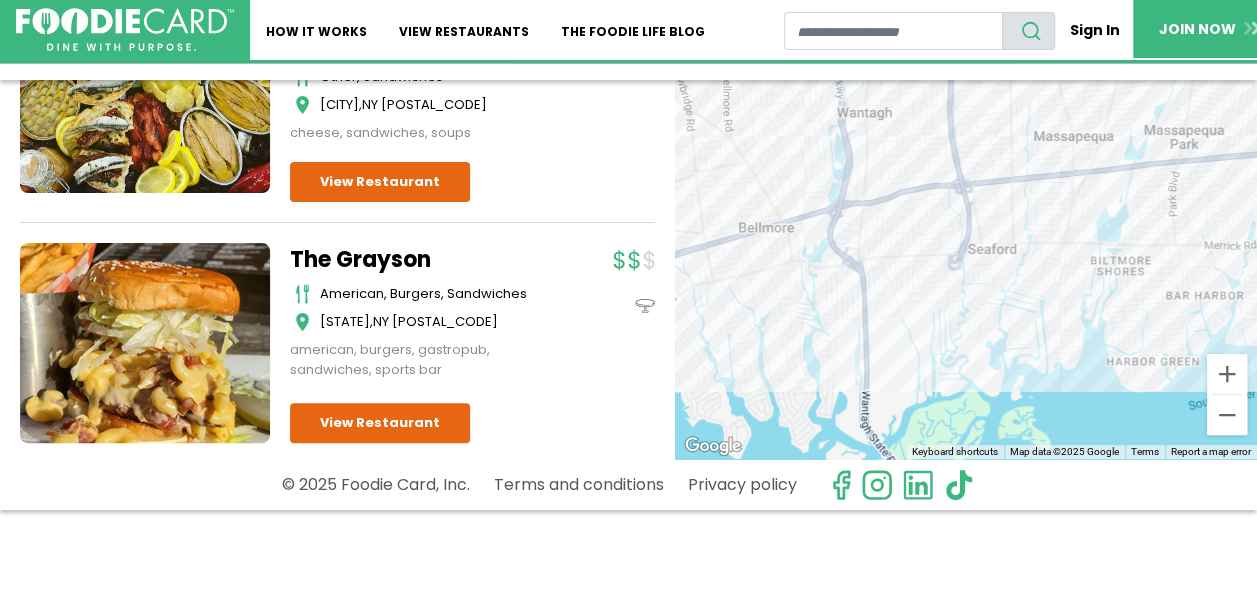 drag, startPoint x: 1148, startPoint y: 310, endPoint x: 1091, endPoint y: 317, distance: 57.428215 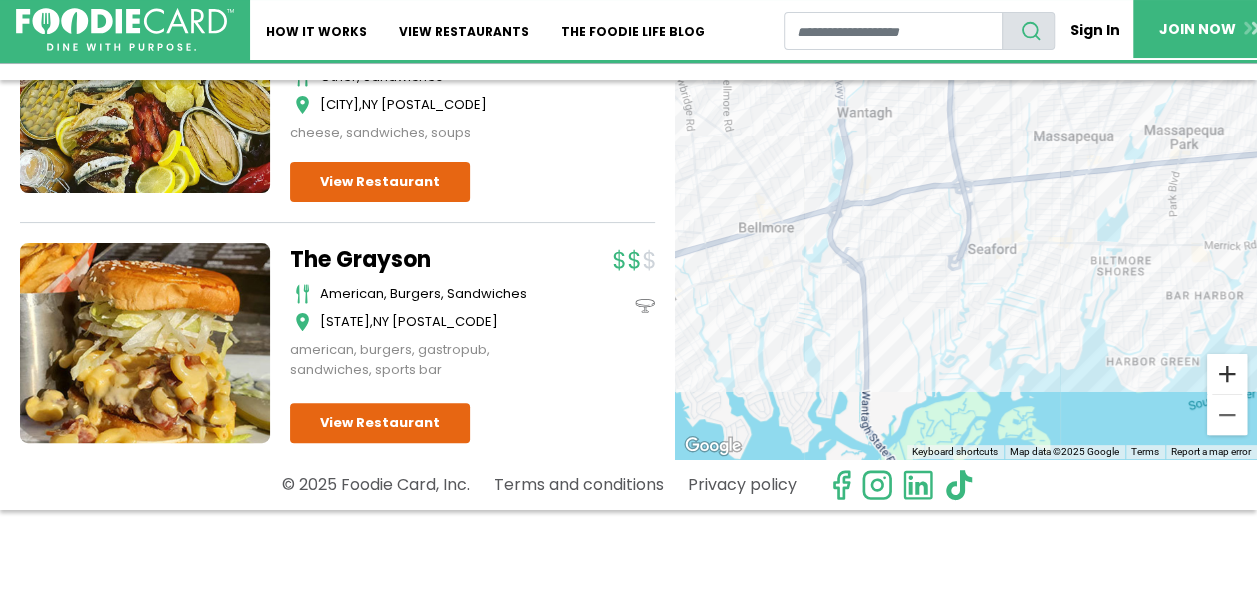 click at bounding box center (1227, 374) 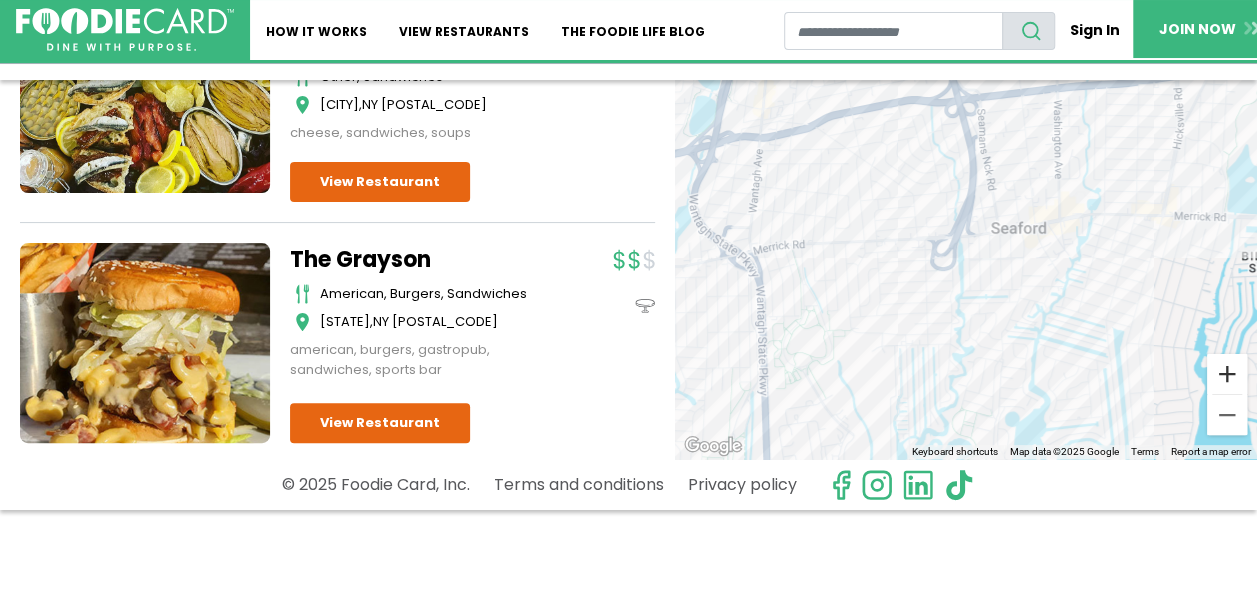 click at bounding box center [1227, 374] 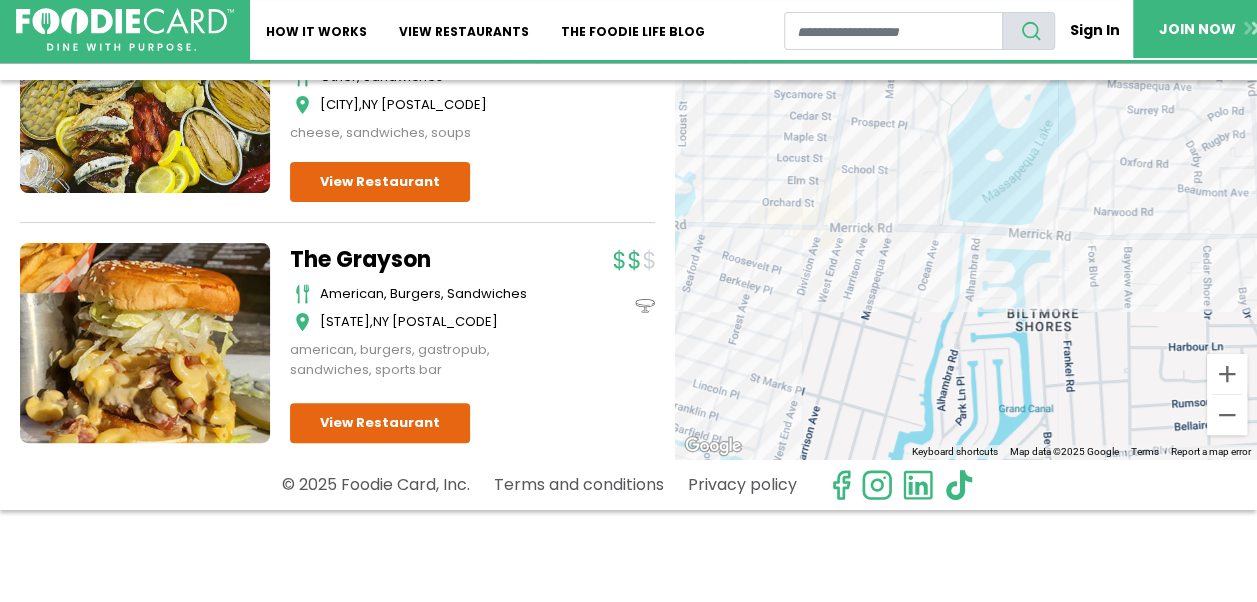 drag, startPoint x: 1129, startPoint y: 296, endPoint x: 580, endPoint y: 364, distance: 553.19525 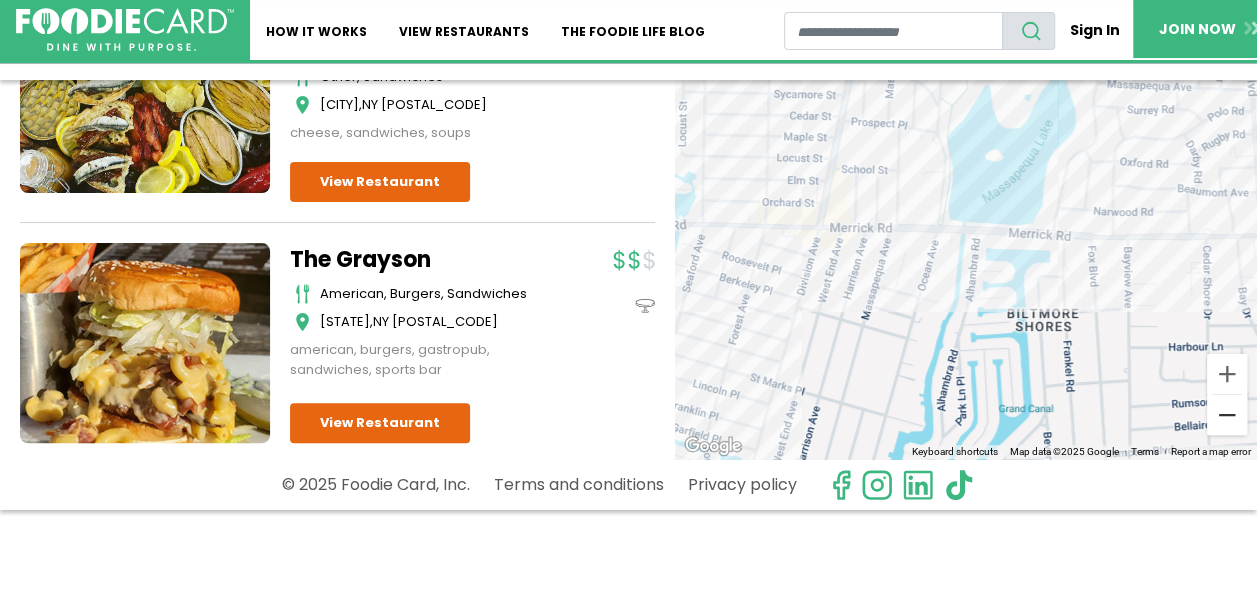 click at bounding box center (1227, 415) 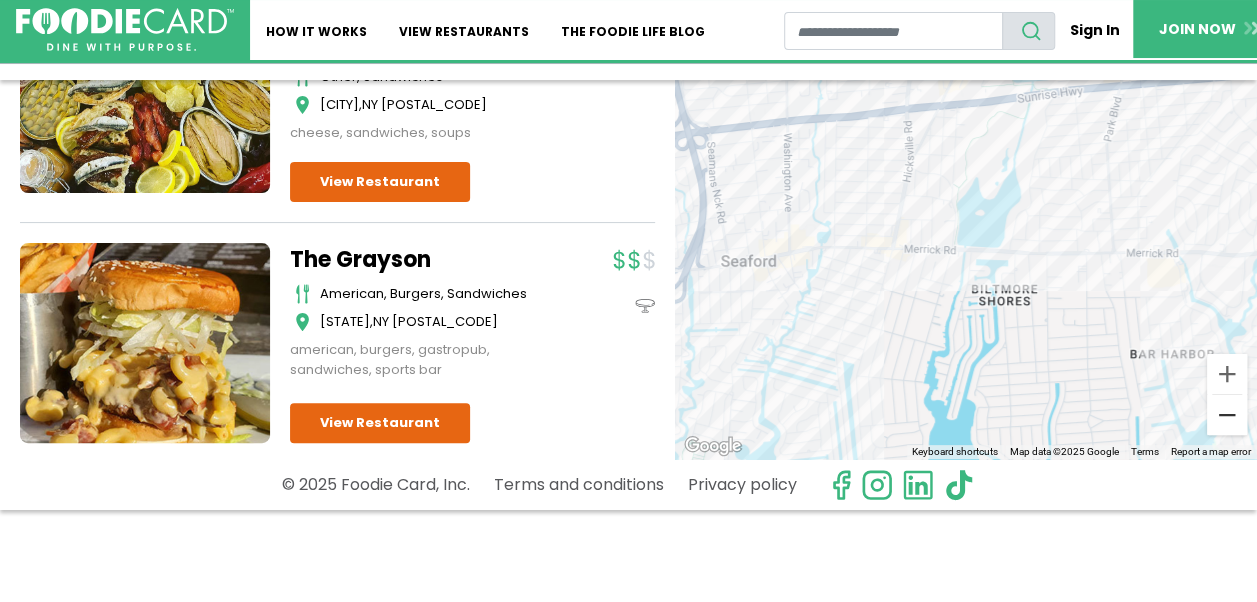 click at bounding box center [1227, 415] 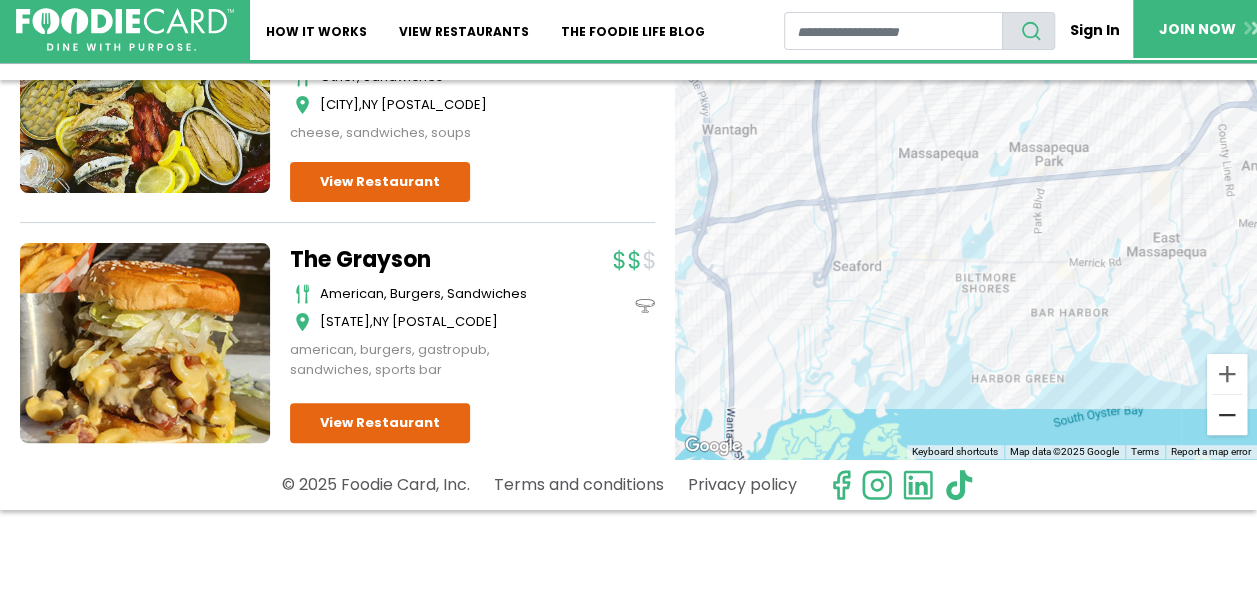 click at bounding box center (1227, 415) 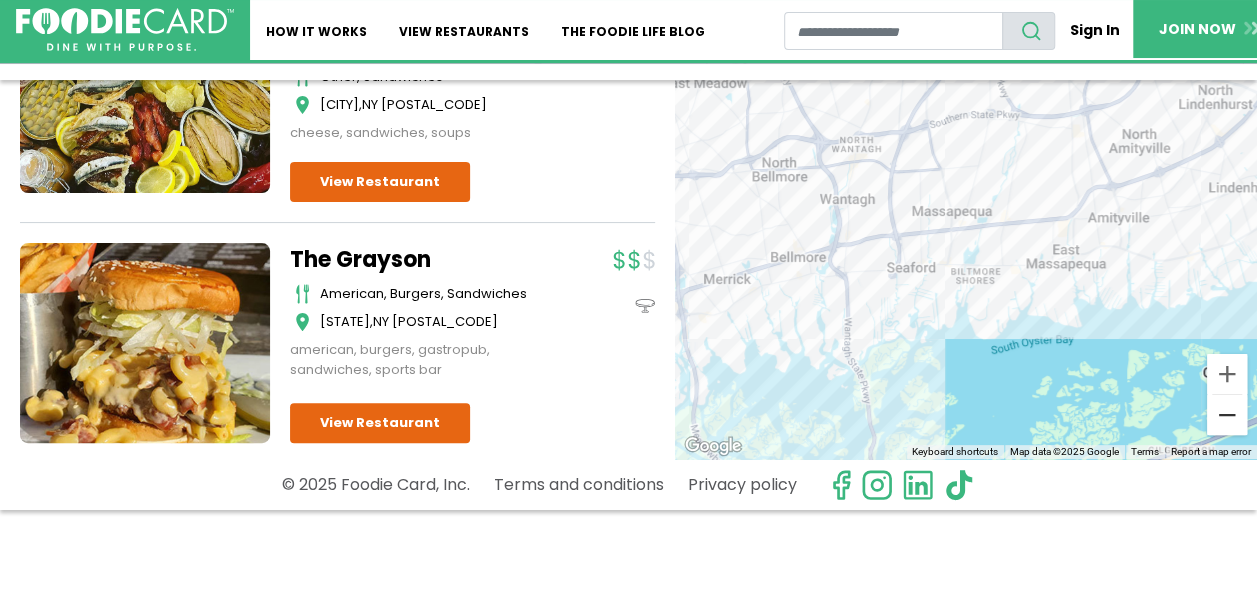 click at bounding box center [1227, 415] 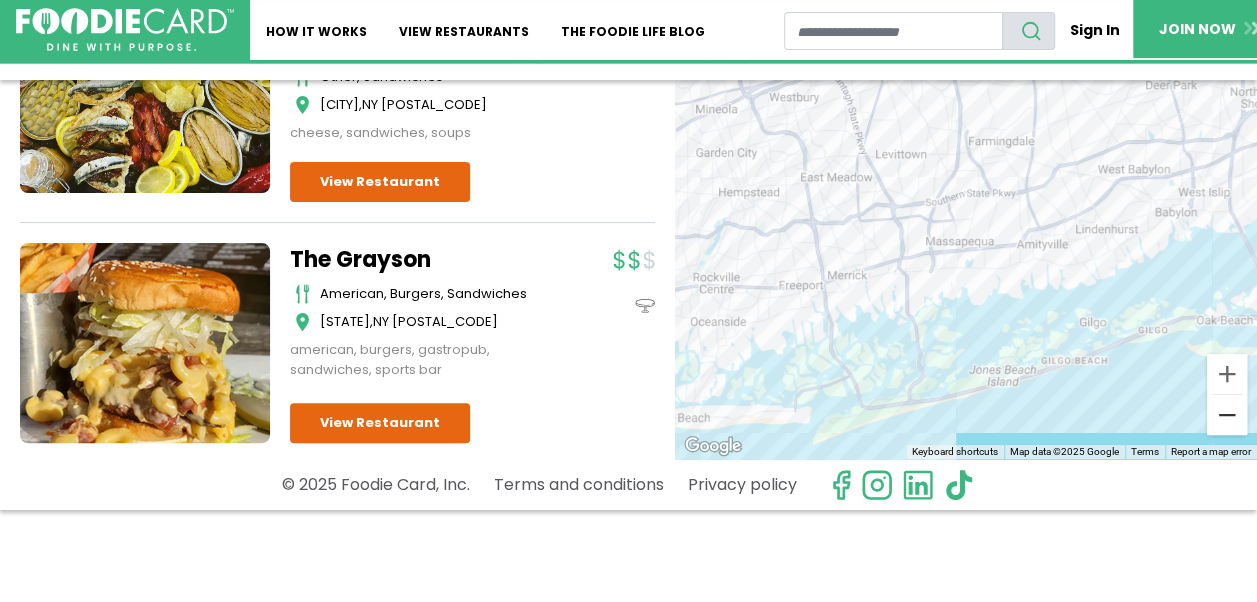 click at bounding box center [1227, 415] 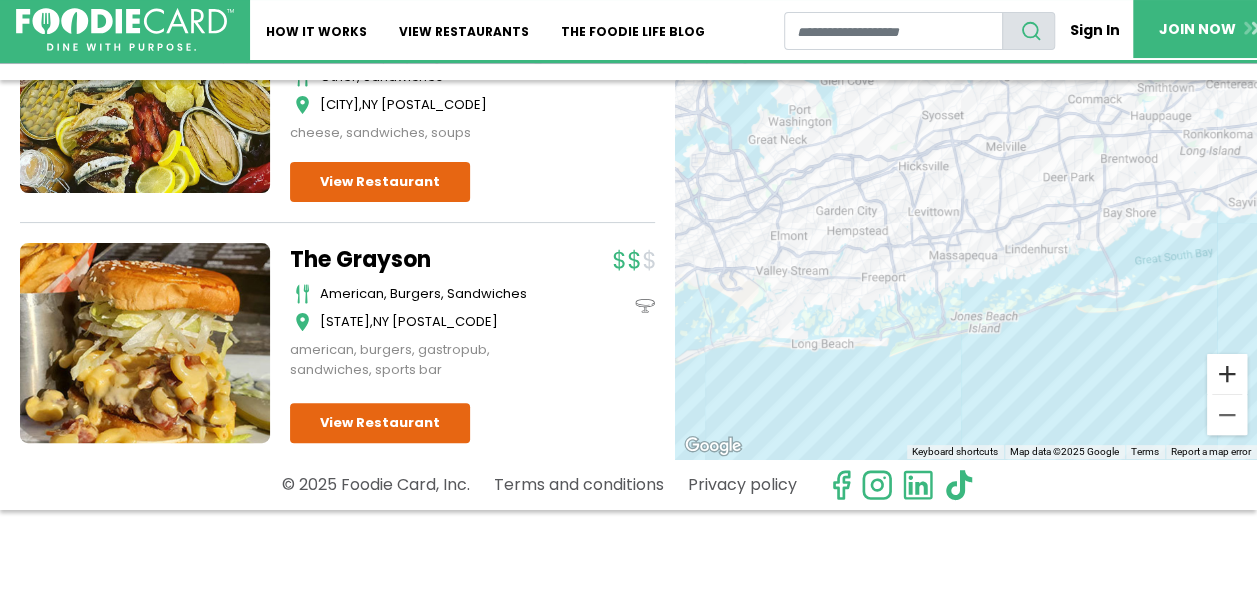 click at bounding box center (1227, 374) 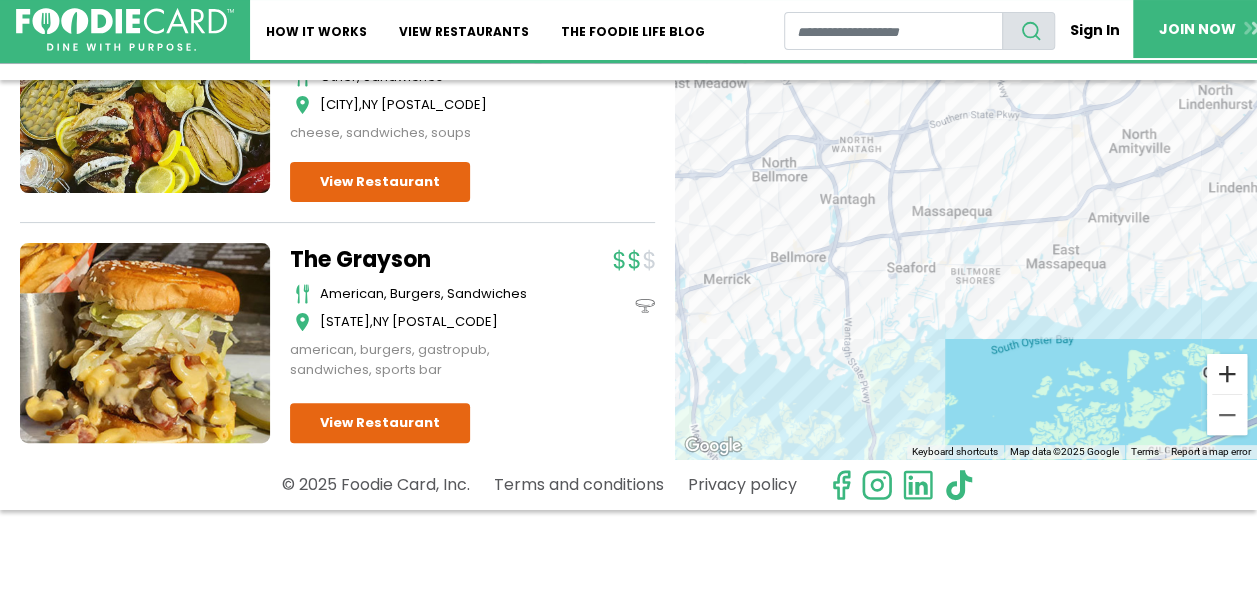 click at bounding box center (1227, 374) 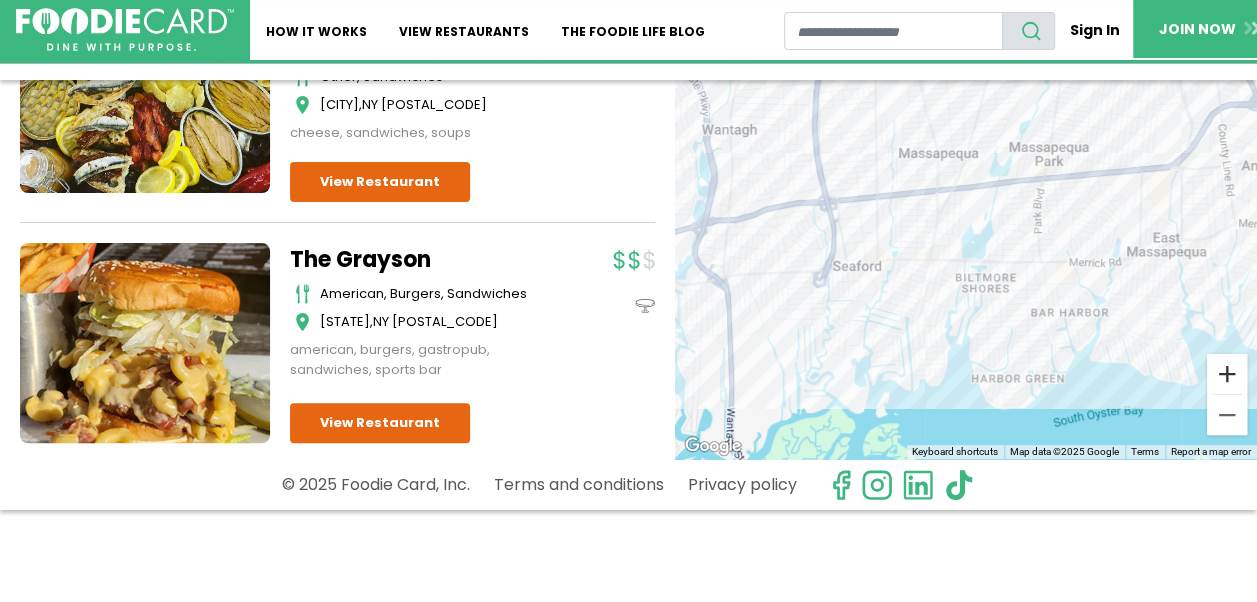 click at bounding box center (1227, 374) 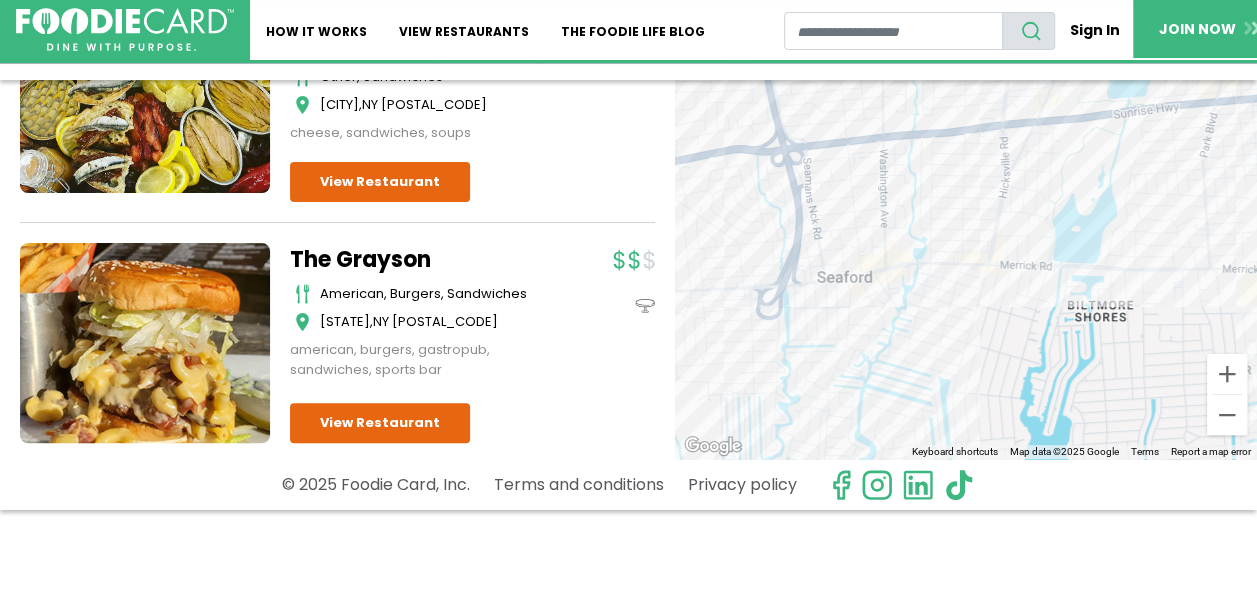 drag, startPoint x: 894, startPoint y: 358, endPoint x: 999, endPoint y: 376, distance: 106.531685 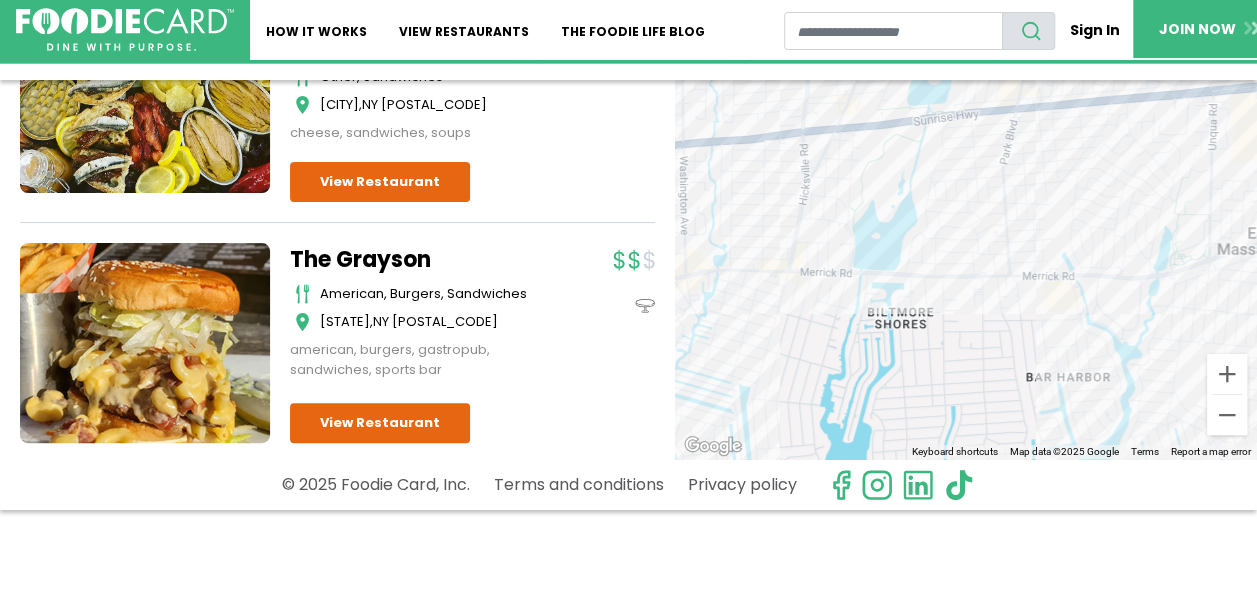 drag, startPoint x: 1026, startPoint y: 328, endPoint x: 824, endPoint y: 340, distance: 202.35612 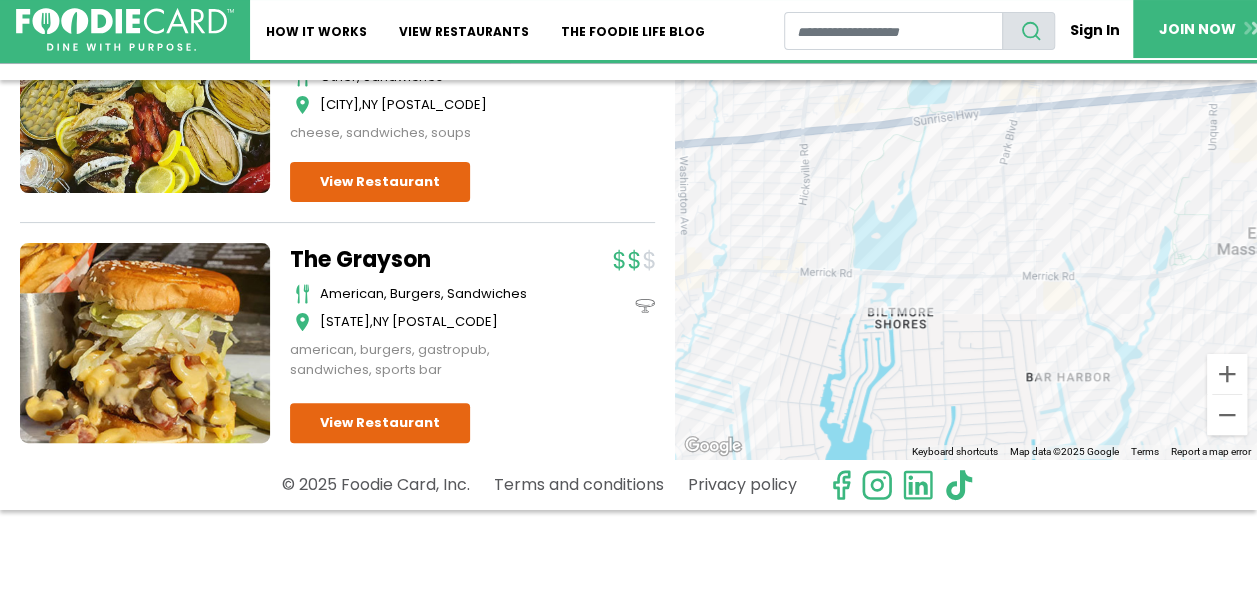click on "To navigate, press the arrow keys." at bounding box center [966, 269] 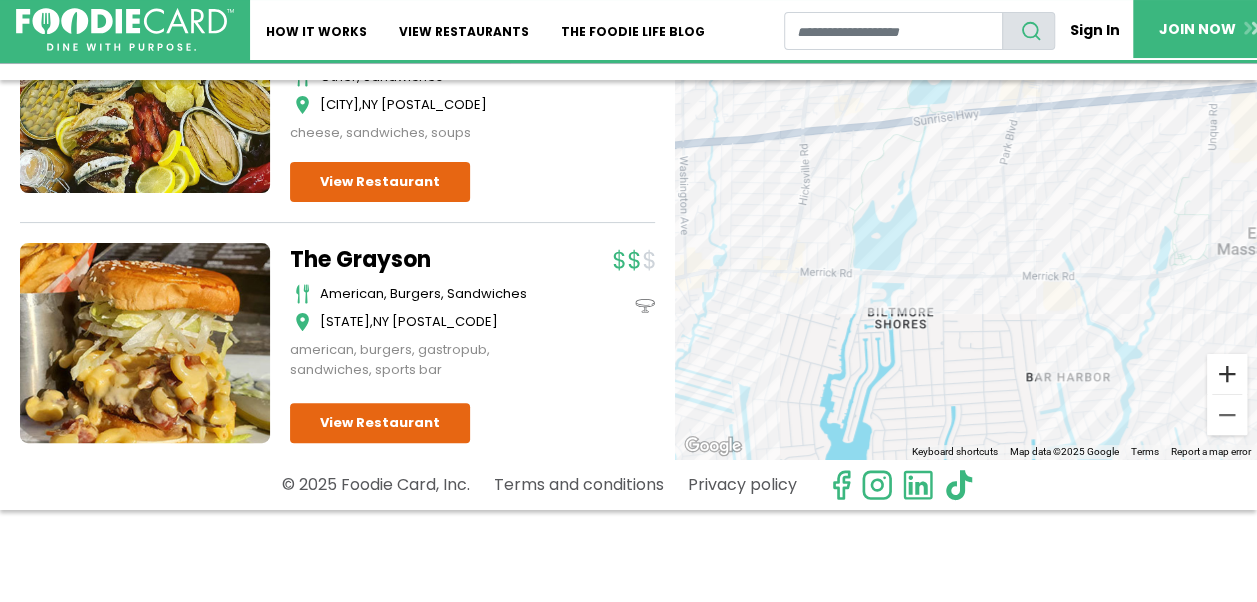 click at bounding box center [1227, 374] 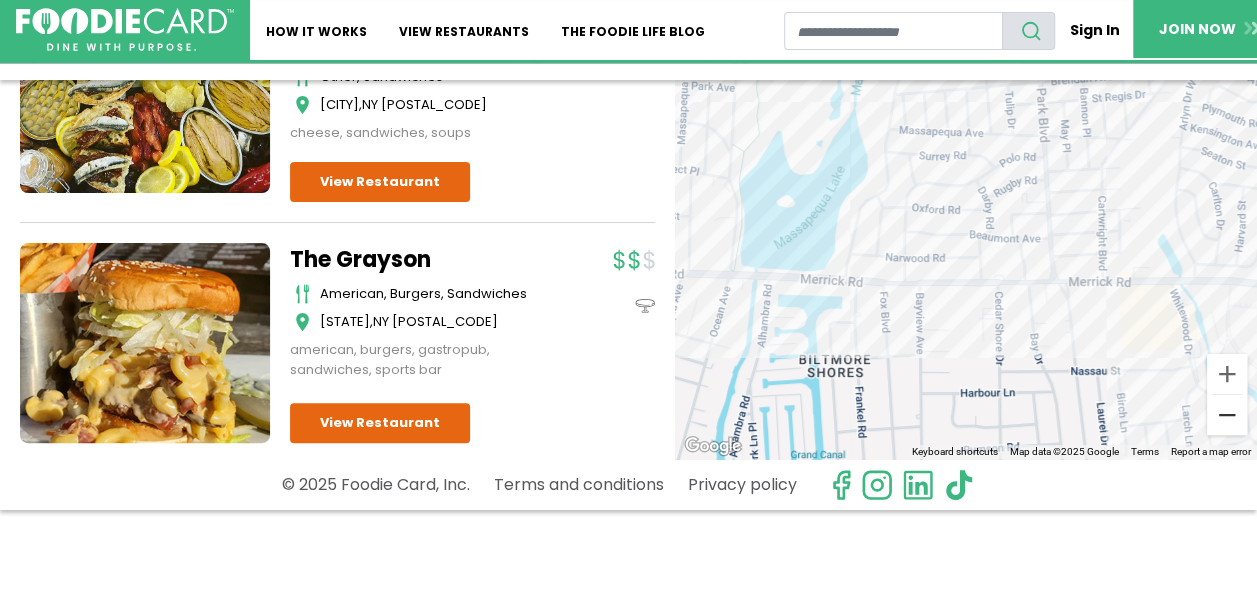 click at bounding box center (1227, 415) 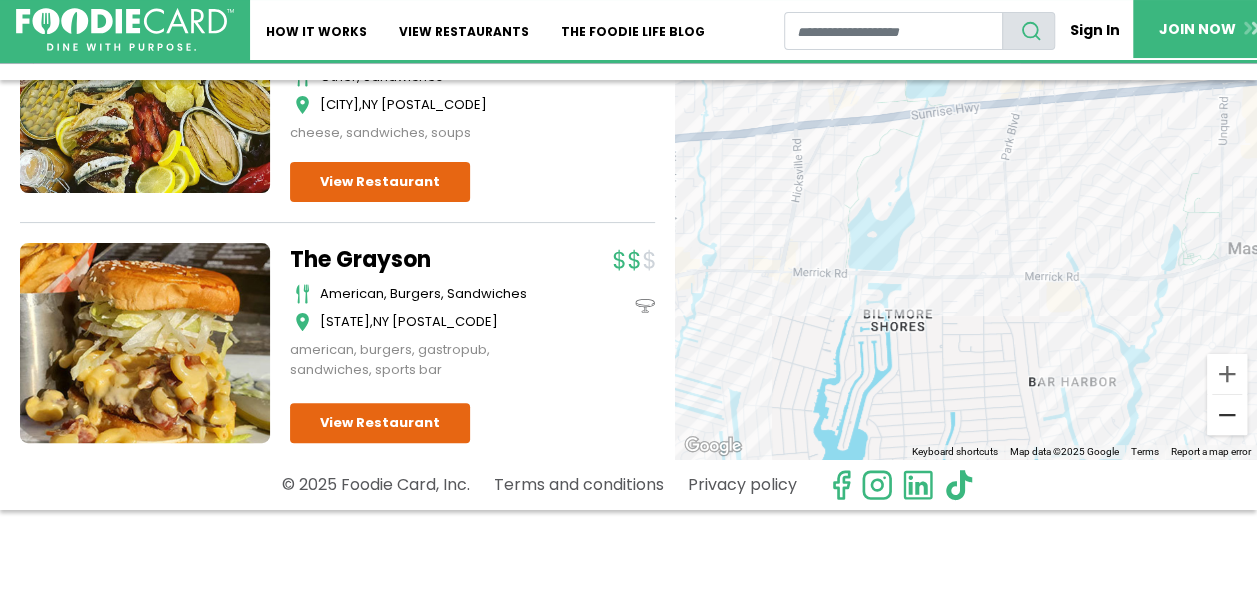 click at bounding box center [1227, 415] 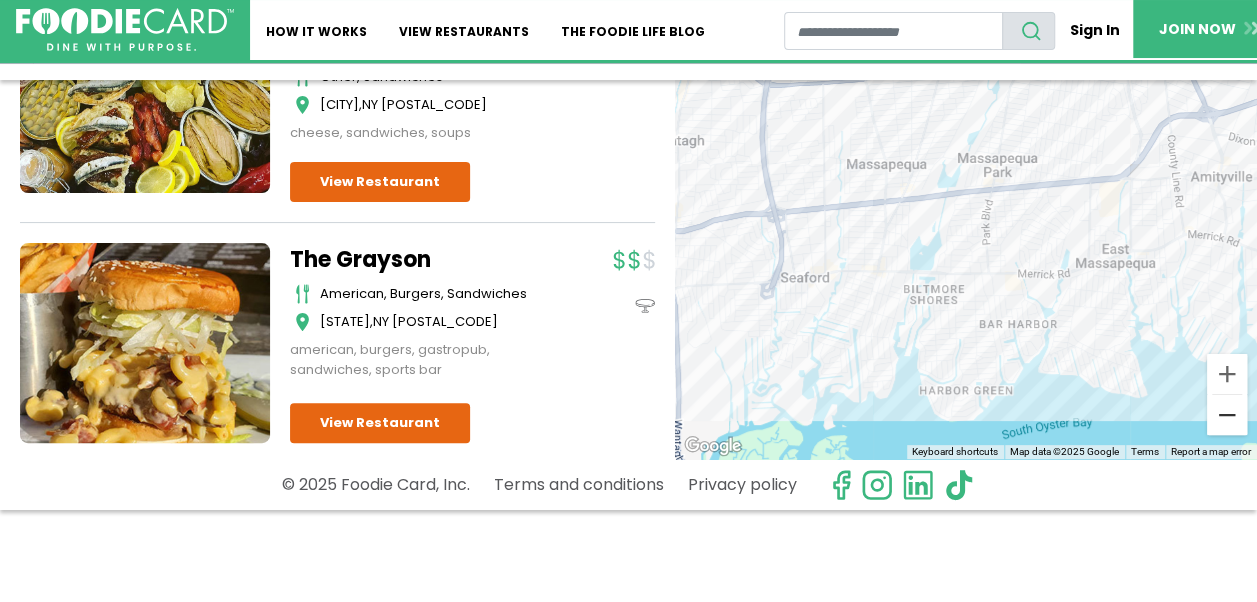 click at bounding box center (1227, 415) 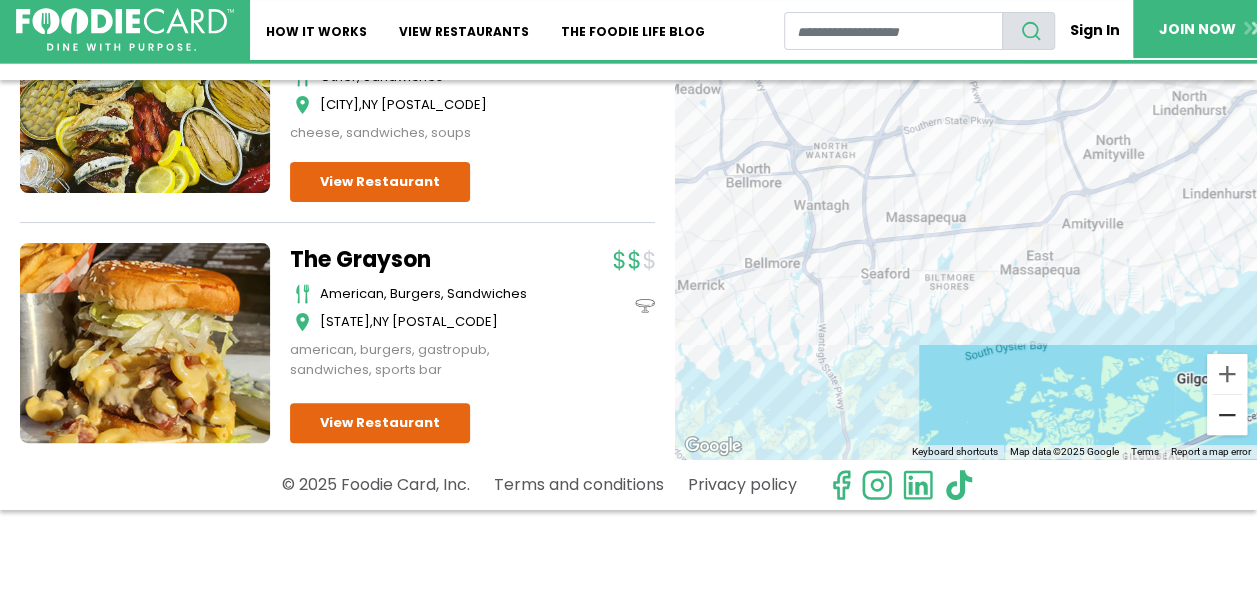 click at bounding box center (1227, 415) 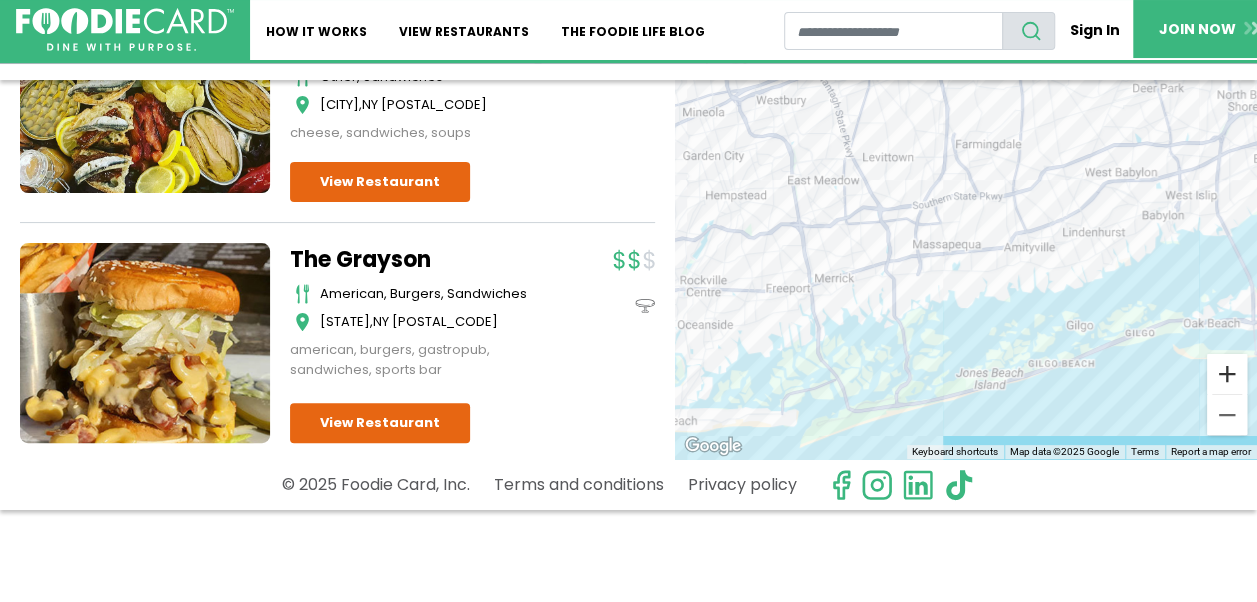 click at bounding box center [1227, 374] 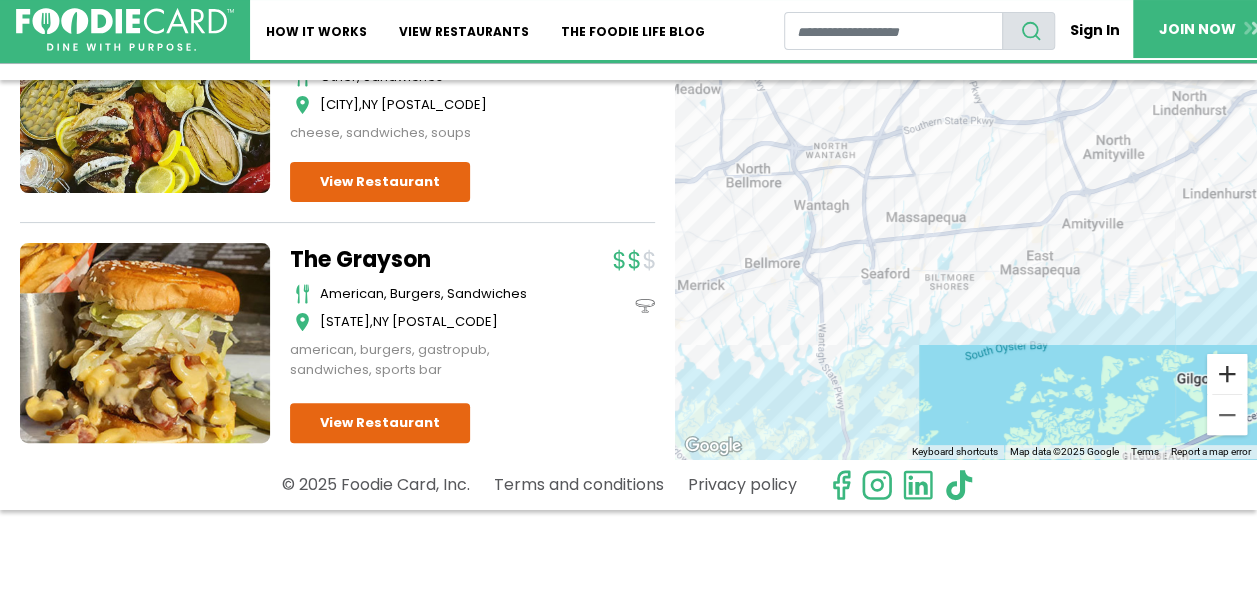 click at bounding box center [1227, 374] 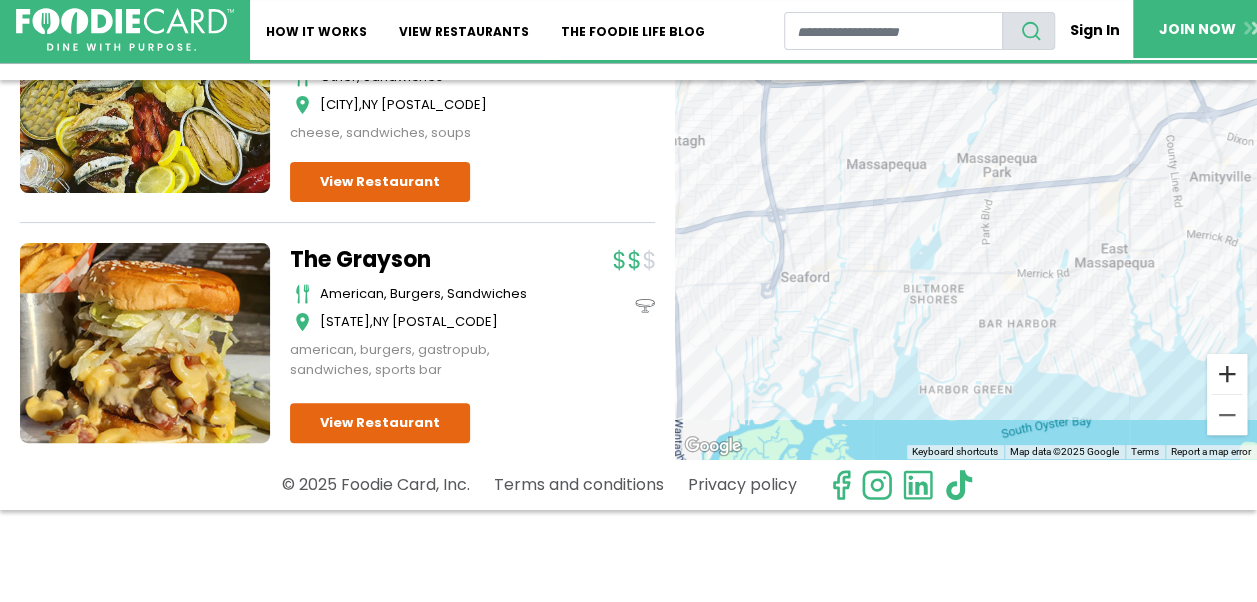 click at bounding box center [1227, 374] 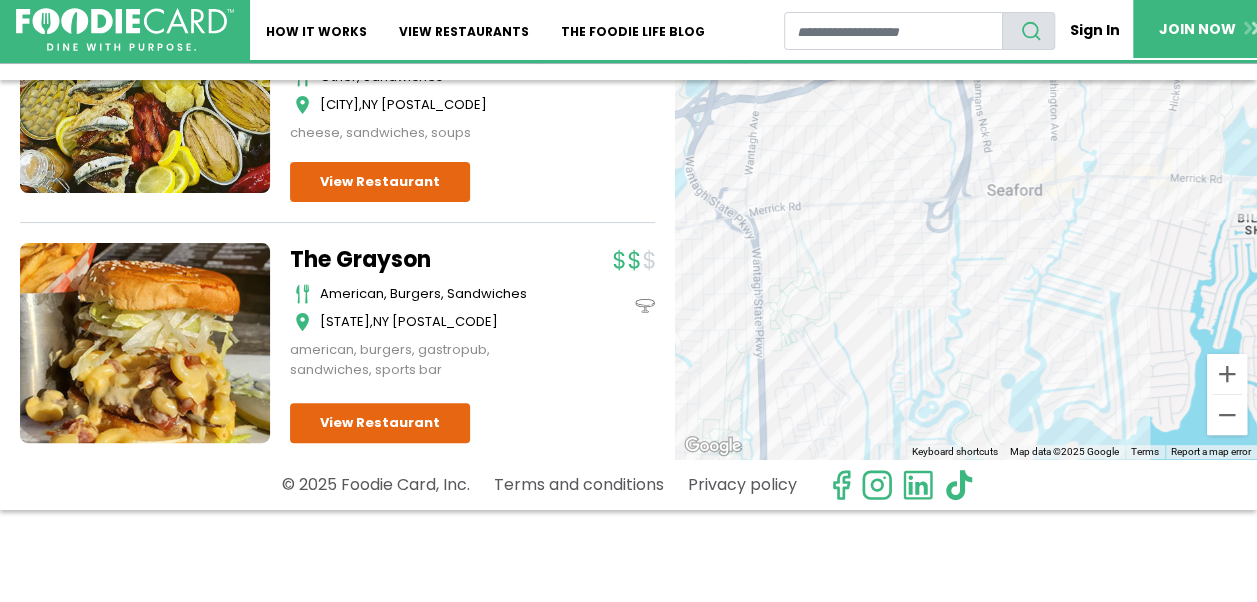 drag, startPoint x: 890, startPoint y: 398, endPoint x: 1275, endPoint y: 304, distance: 396.30923 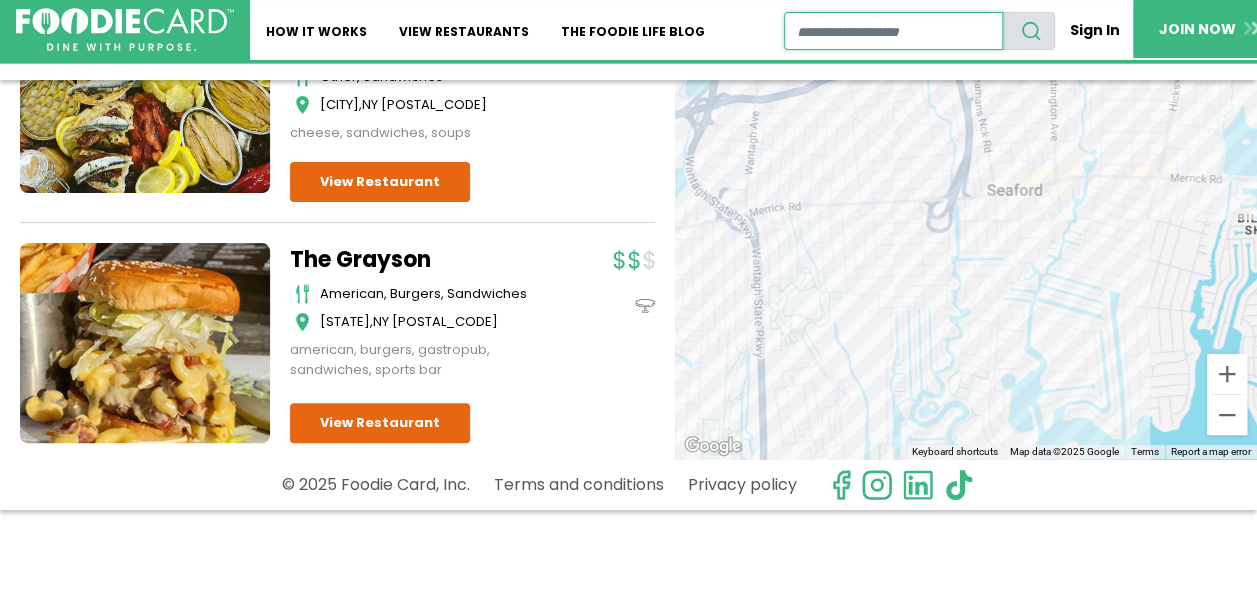 click at bounding box center [893, 31] 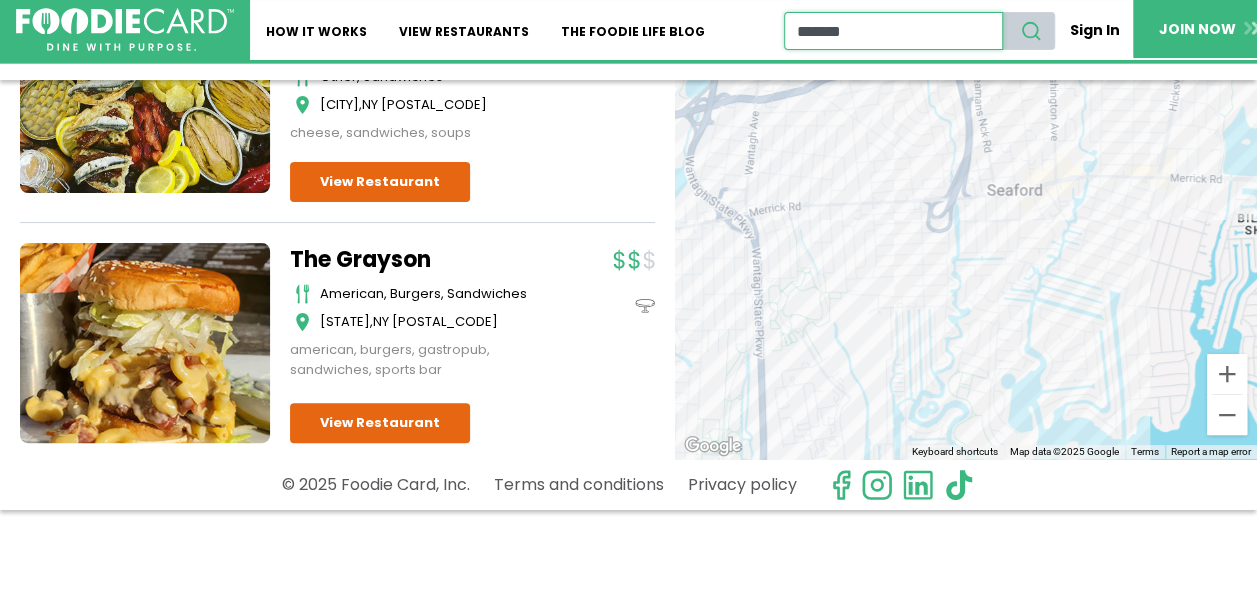 type on "*******" 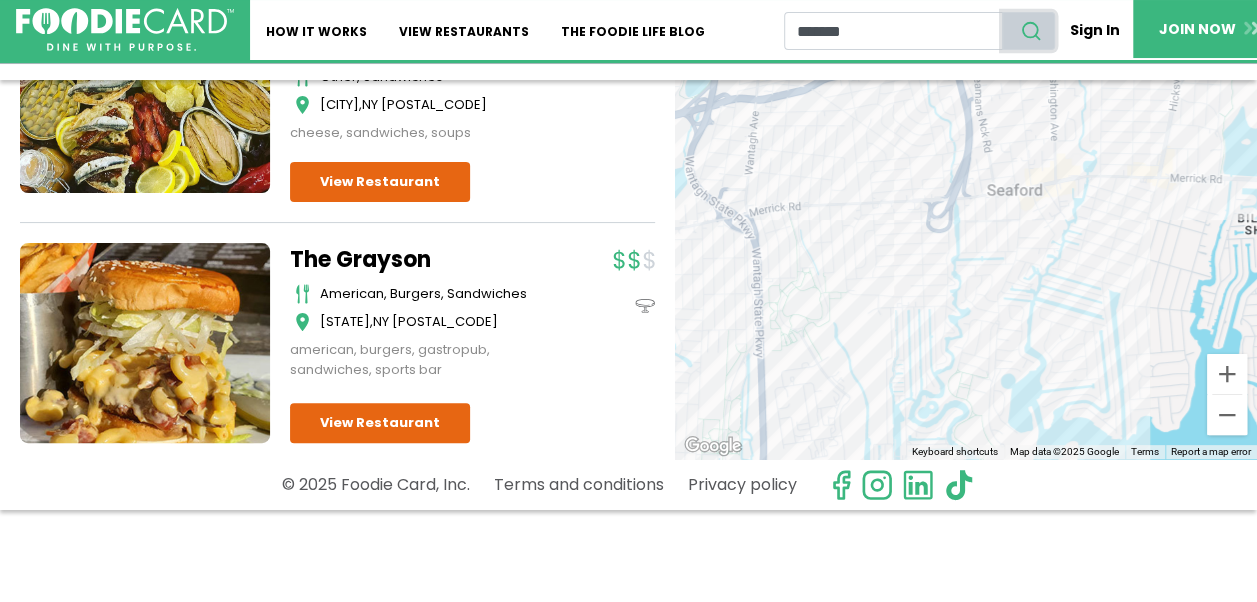 click at bounding box center (1028, 31) 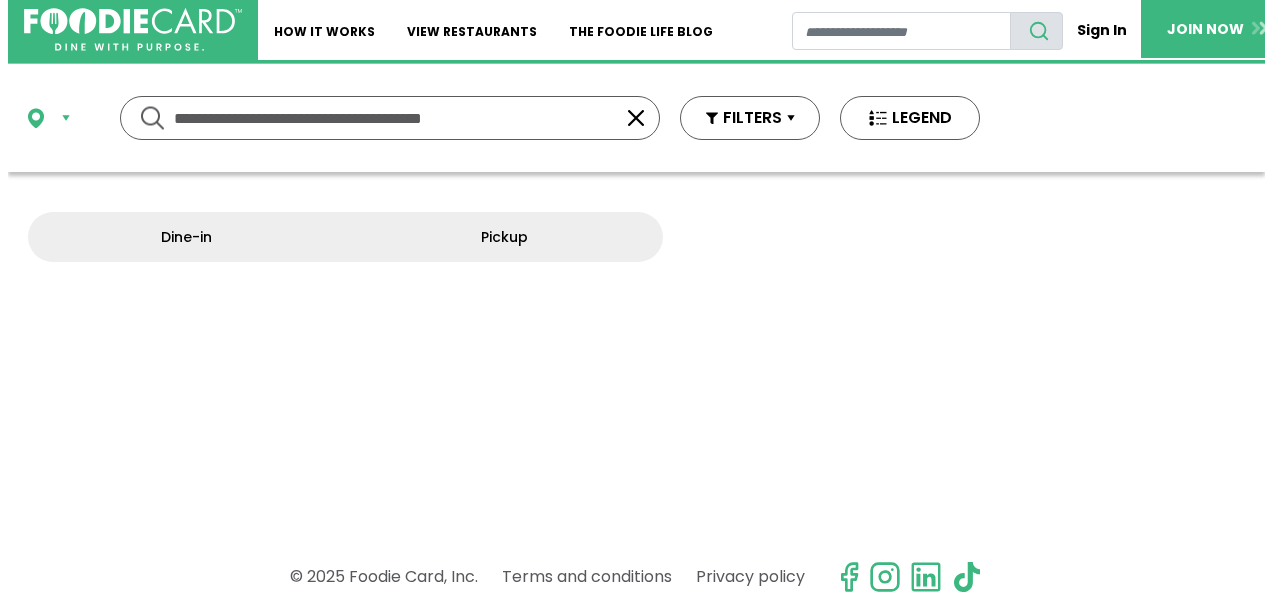 scroll, scrollTop: 0, scrollLeft: 0, axis: both 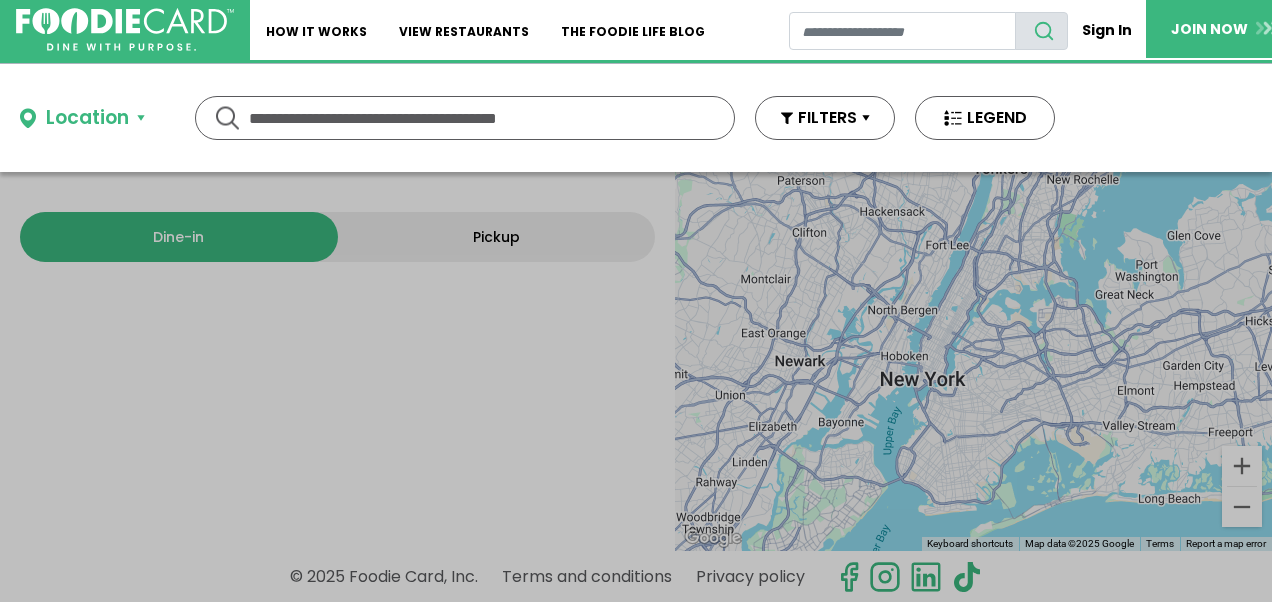 type on "*******" 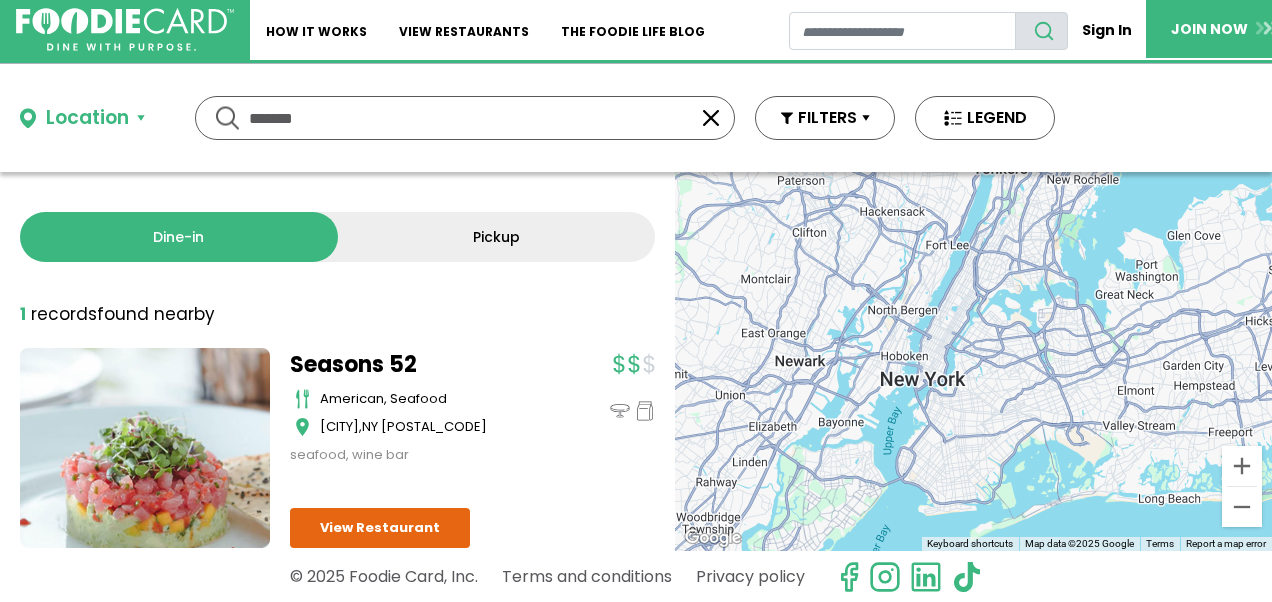 click at bounding box center [620, 411] 